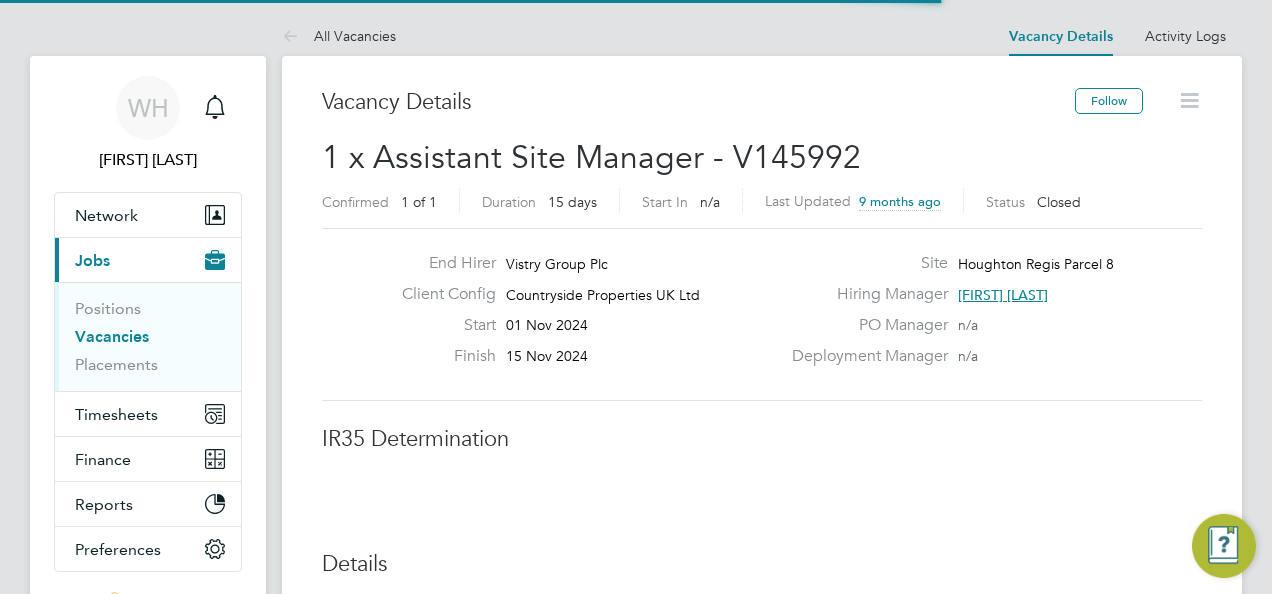 scroll, scrollTop: 0, scrollLeft: 0, axis: both 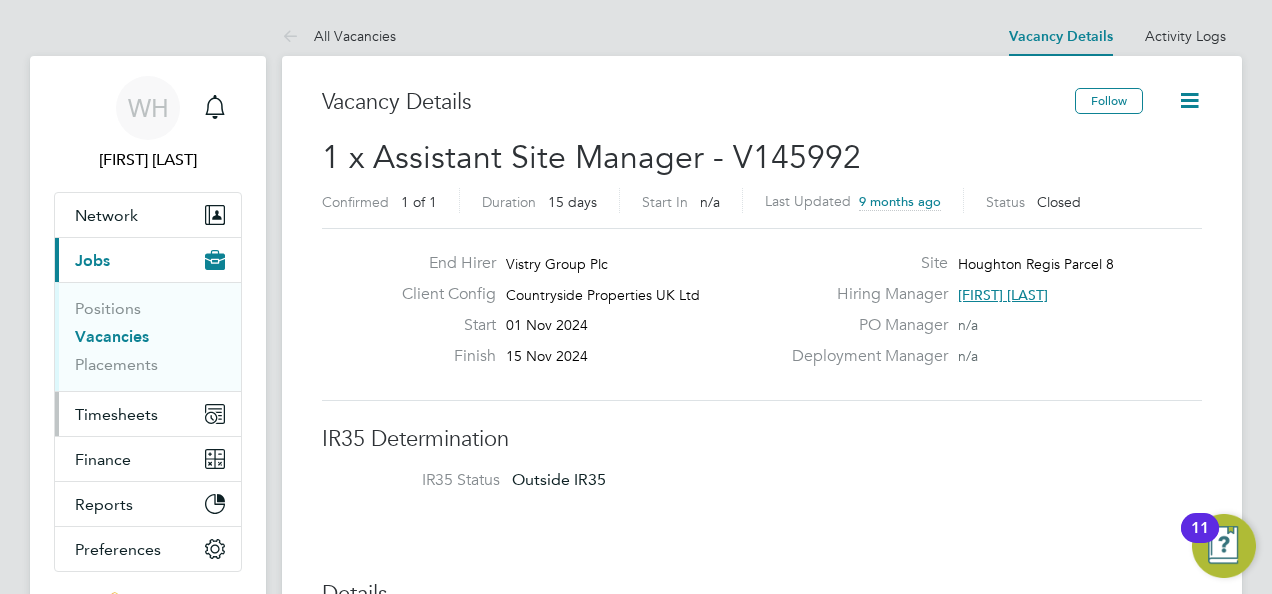 click on "Timesheets" at bounding box center (116, 414) 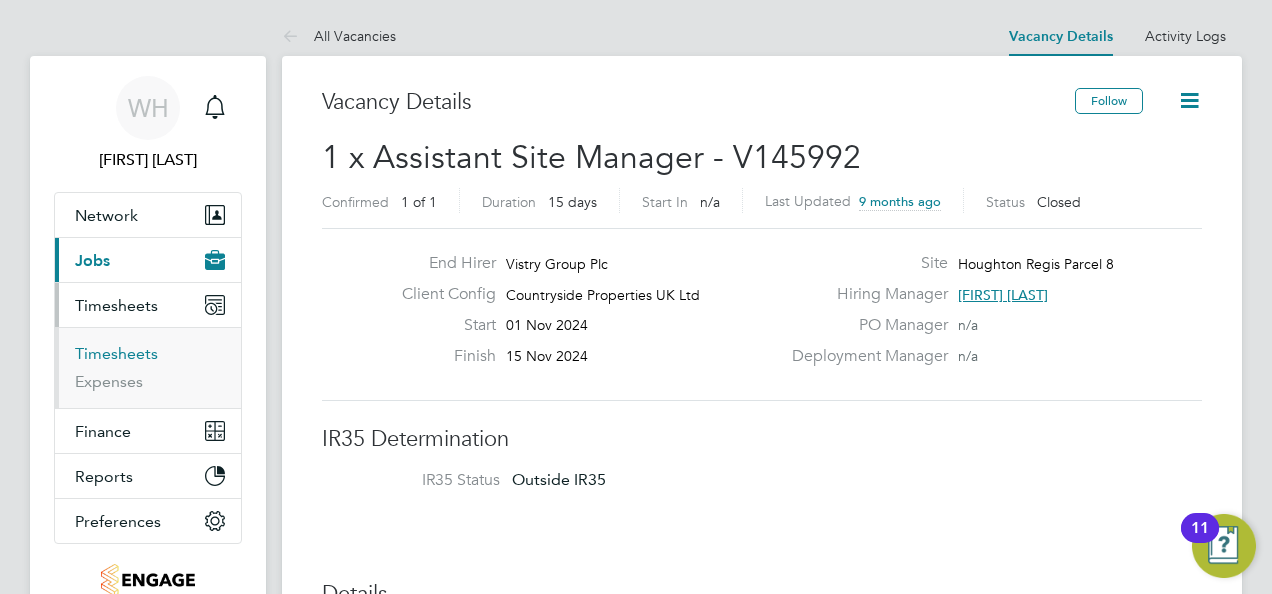 click on "Timesheets" at bounding box center (116, 353) 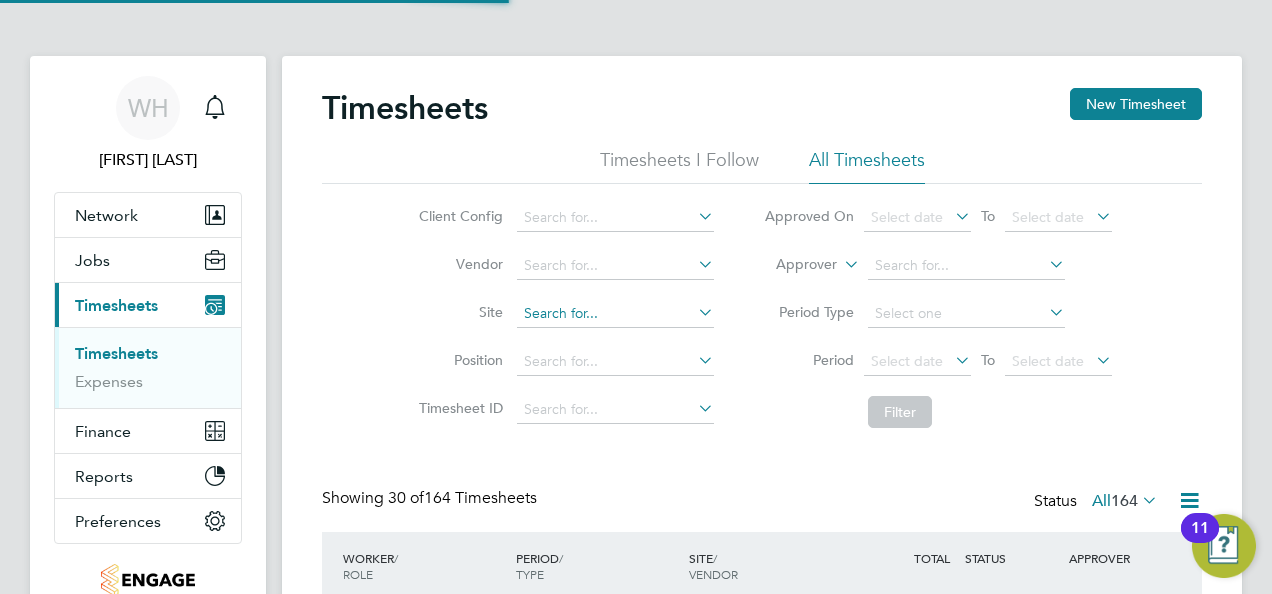 scroll, scrollTop: 10, scrollLeft: 10, axis: both 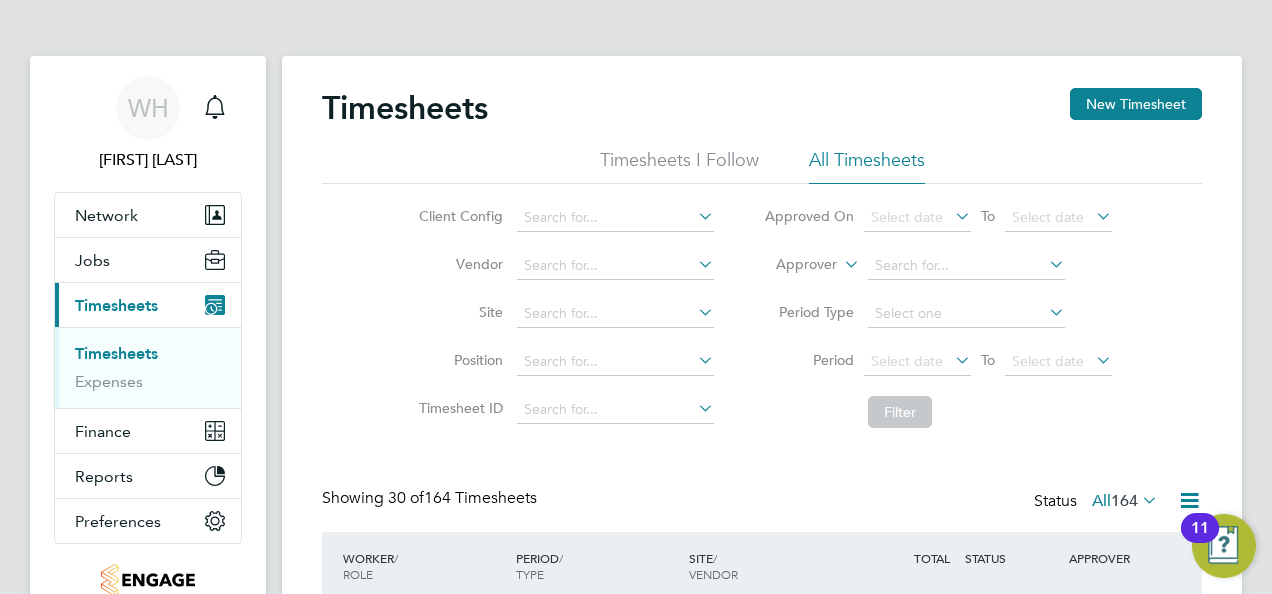 click on "WH   Will Hiles   Notifications
Applications:   Network
Team Members   Businesses   Sites   Workers   Contacts   Jobs
Positions   Vacancies   Placements   Current page:   Timesheets
Timesheets   Expenses   Finance
Invoices & Credit Notes   Statements   Payments   Reports
Margin Report   Report Downloads   Preferences
My Business   Doc. Requirements   VMS Configurations   Notifications   Activity Logs
.st0{fill:#C0C1C2;}
Powered by Engage Timesheets New Timesheet Timesheets I Follow All Timesheets Client Config   Vendor   Site   Position   Timesheet ID   Approved On
Select date
To
Select date
Approver     Period Type   Period
Select date
To
Select date
Filter Showing   30 of  /" at bounding box center (636, 1367) 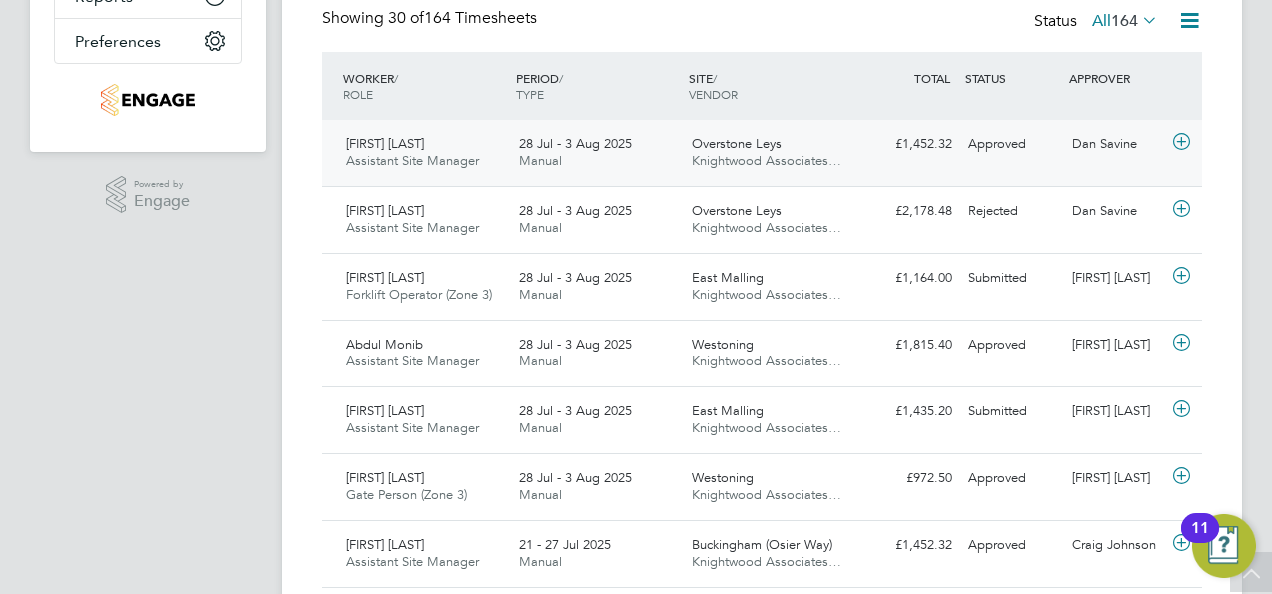 click on "28 Jul - 3 Aug 2025" 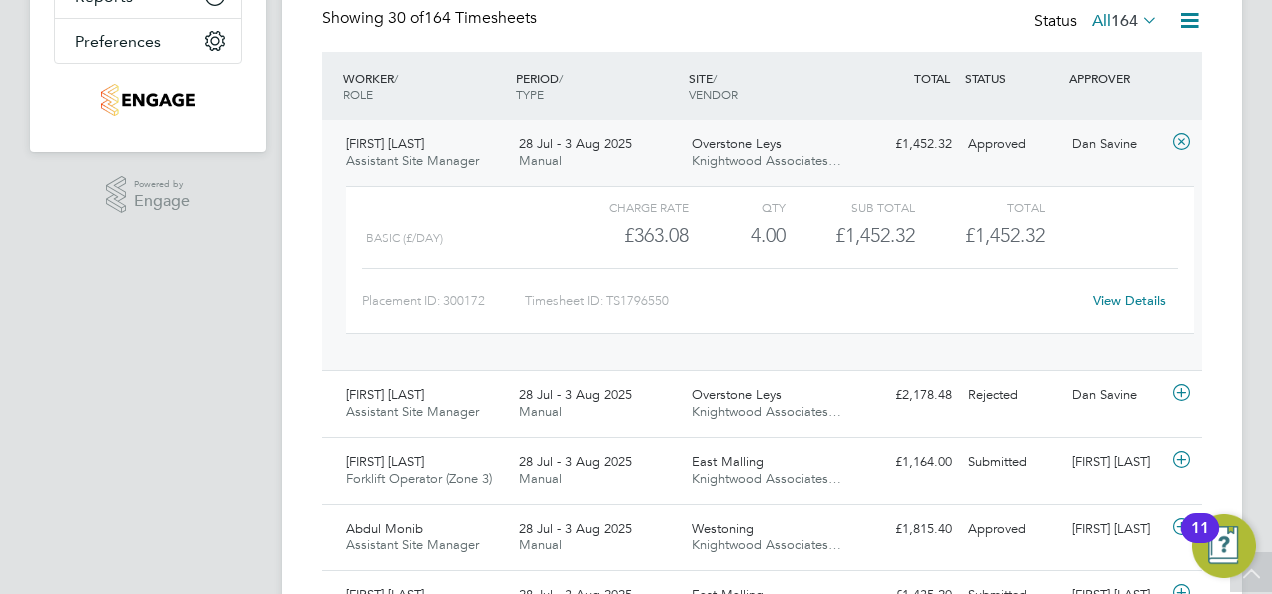 click on "28 Jul - 3 Aug 2025" 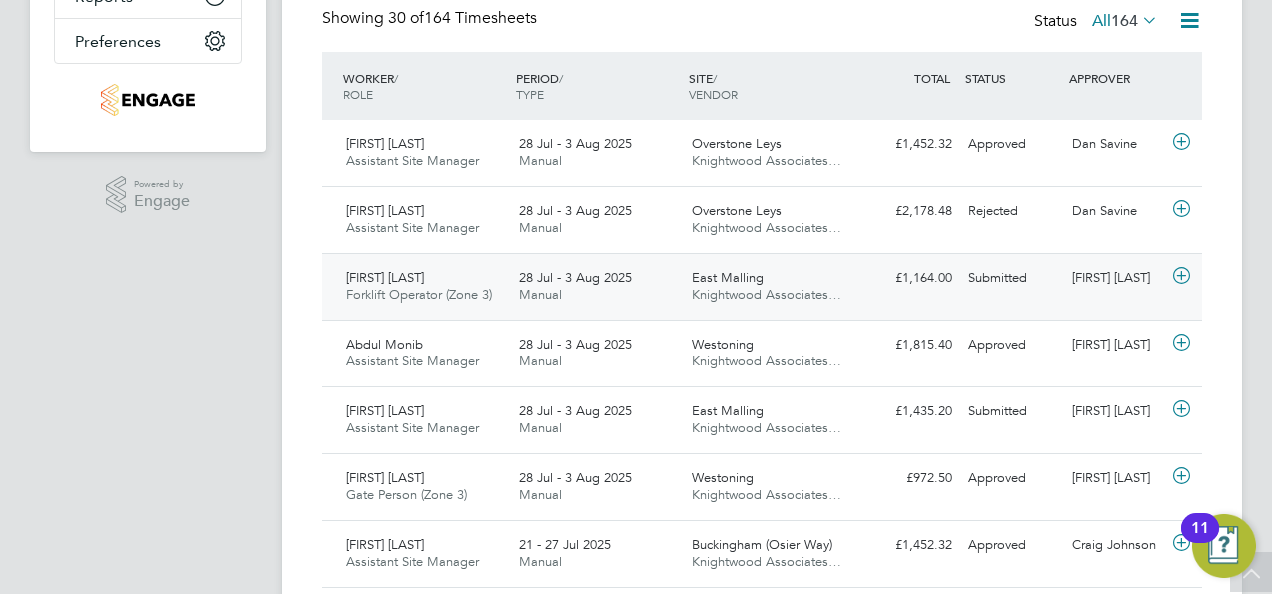 click on "28 Jul - 3 Aug 2025" 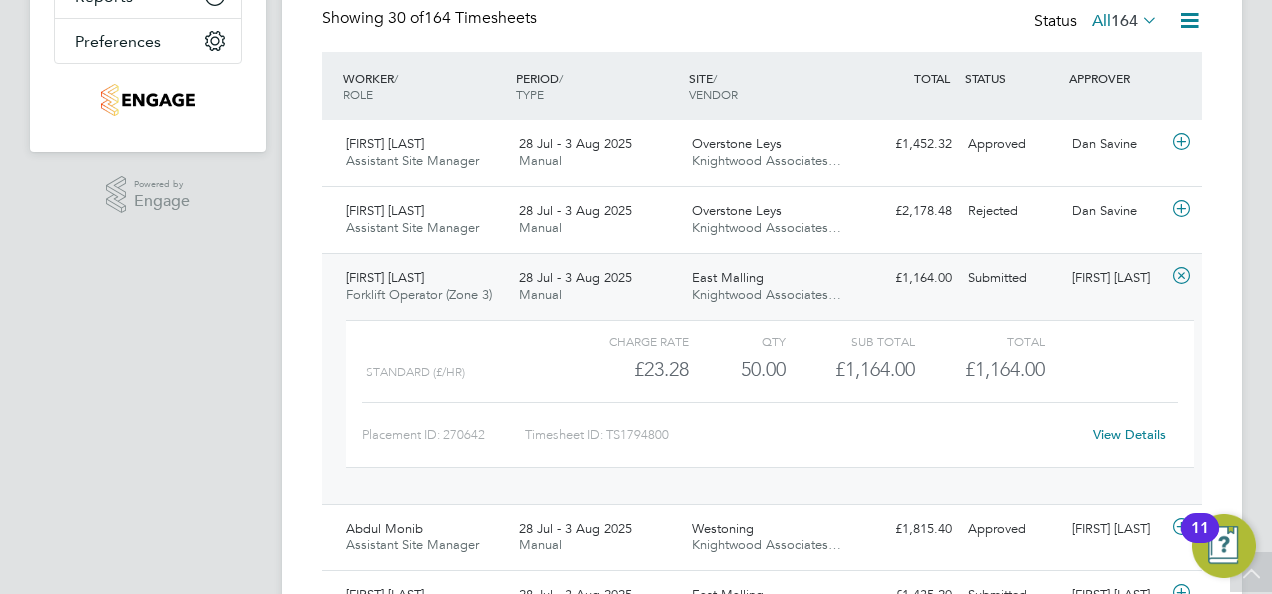 click on "28 Jul - 3 Aug 2025" 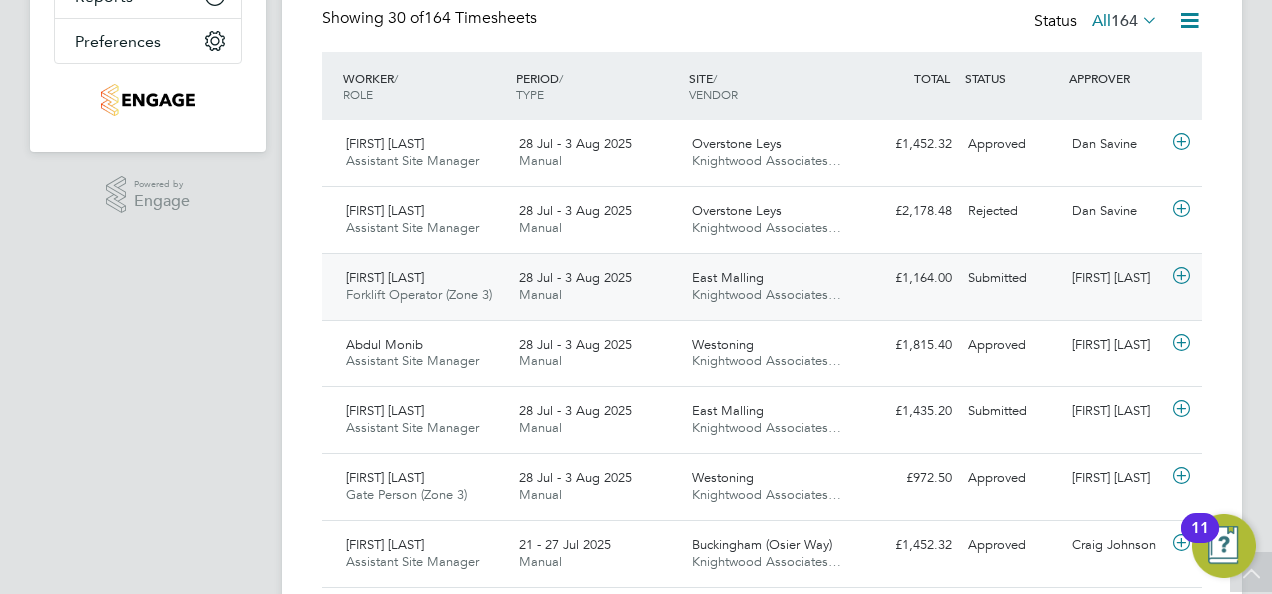 click 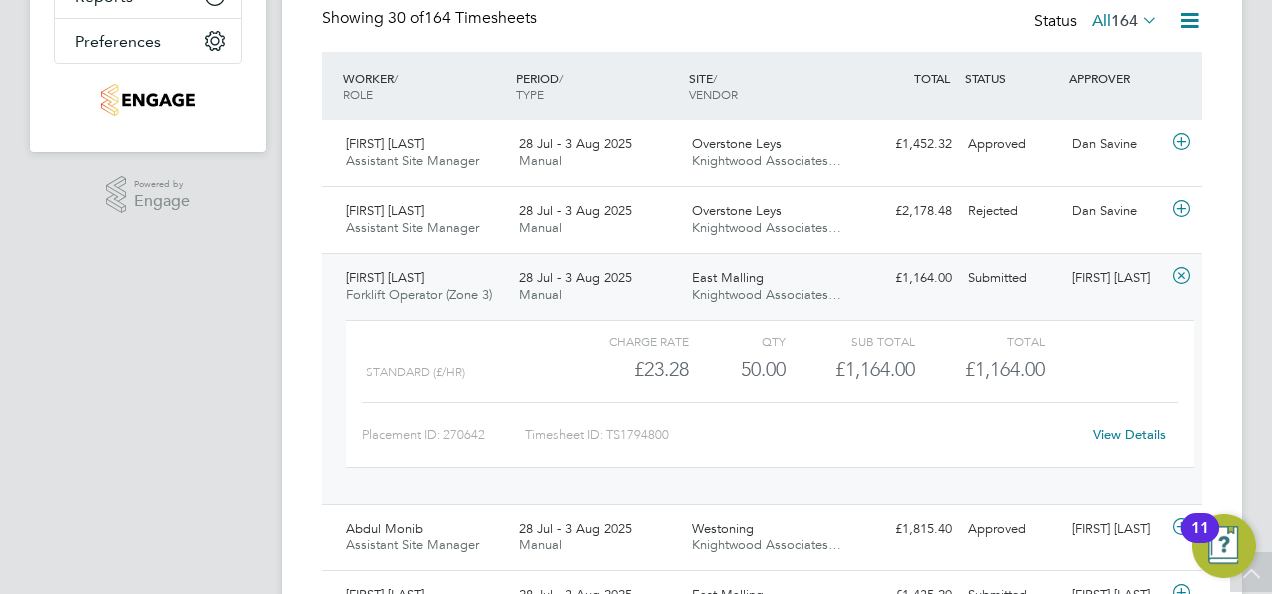 click on "View Details" 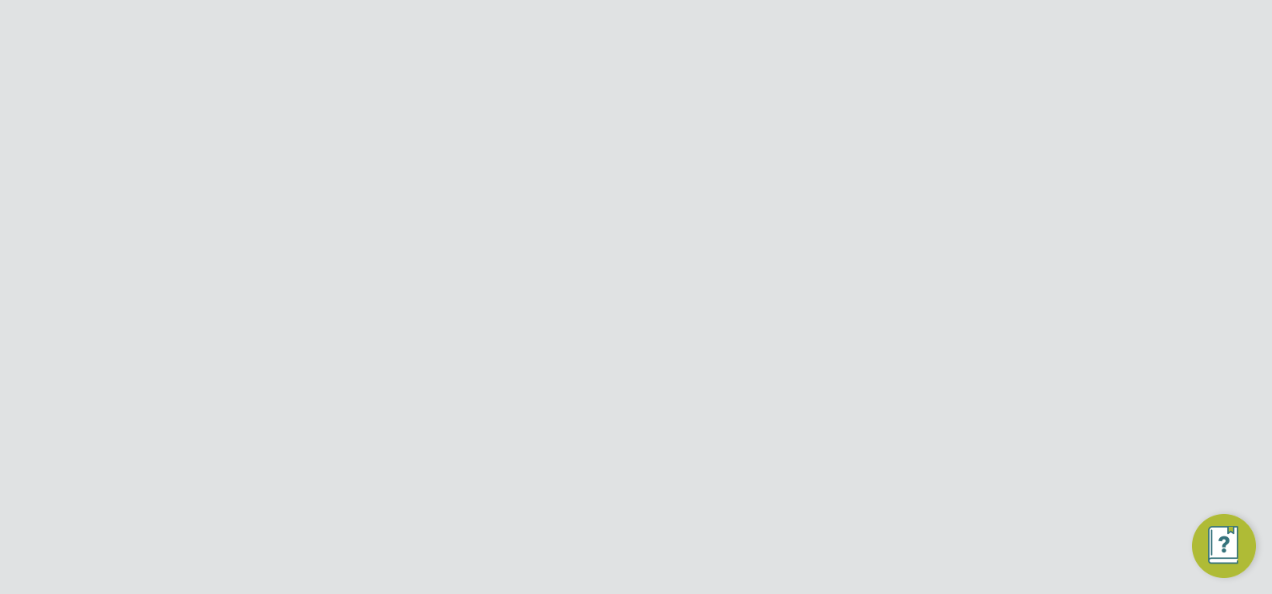 scroll, scrollTop: 0, scrollLeft: 0, axis: both 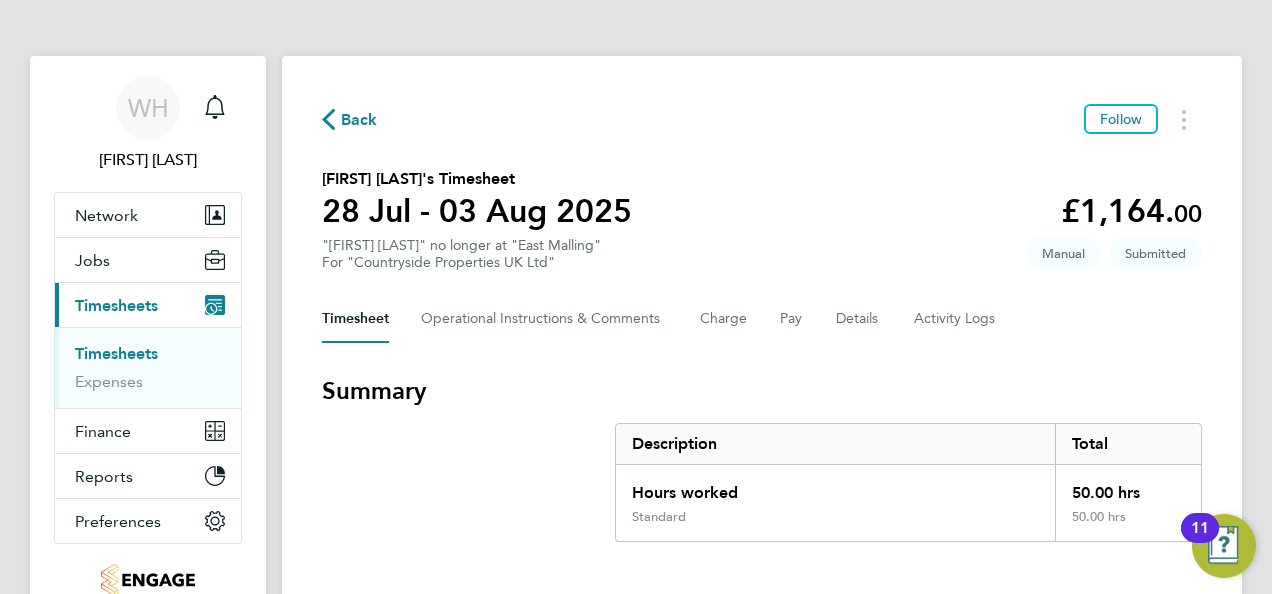 click on "WH   [FIRST] [LAST]   Notifications
Applications:   Network
Team Members   Businesses   Sites   Workers   Contacts   Jobs
Positions   Vacancies   Placements   Current page:   Timesheets
Timesheets   Expenses   Finance
Invoices & Credit Notes   Statements   Payments   Reports
Margin Report   Report Downloads   Preferences
My Business   Doc. Requirements   VMS Configurations   Notifications   Activity Logs
.st0{fill:#C0C1C2;}
Powered by Engage
Back  Follow
[FIRST] [LAST]'s Timesheet   28 Jul - 03 Aug 2025   £1,164. 00  "Forklift Operator (Zone 3)" at "East Malling"  For "Countryside Properties UK Ltd"  Submitted   Manual   Timesheet   Operational Instructions & Comments   Charge   Pay   Details   Activity Logs   |" at bounding box center [636, 734] 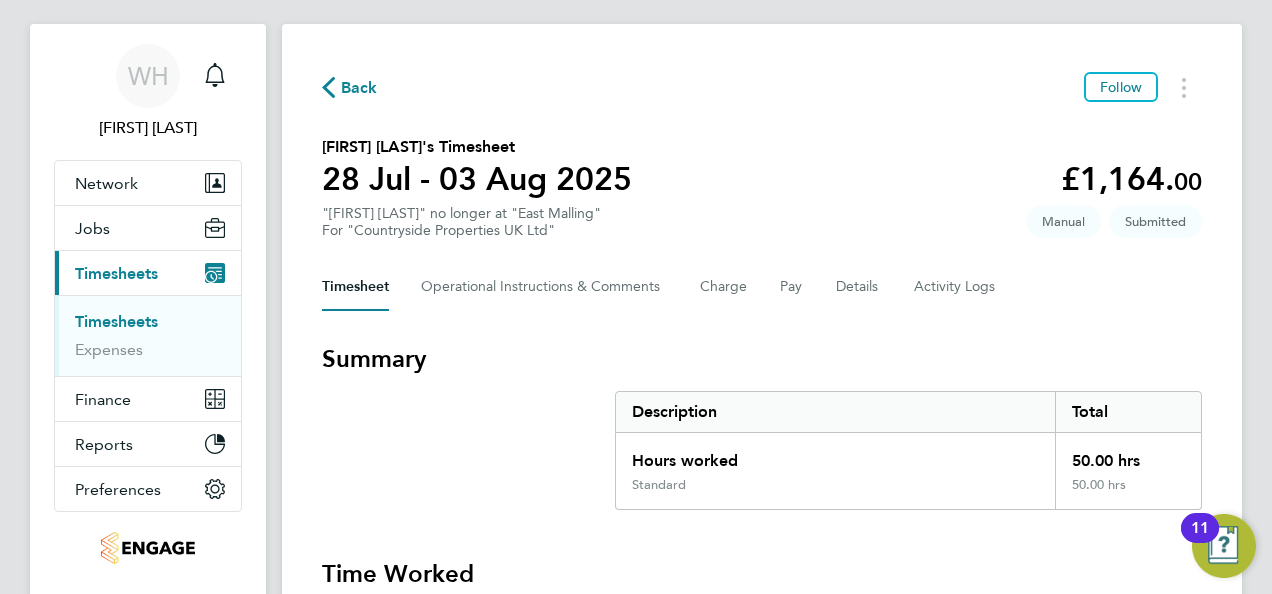 scroll, scrollTop: 0, scrollLeft: 0, axis: both 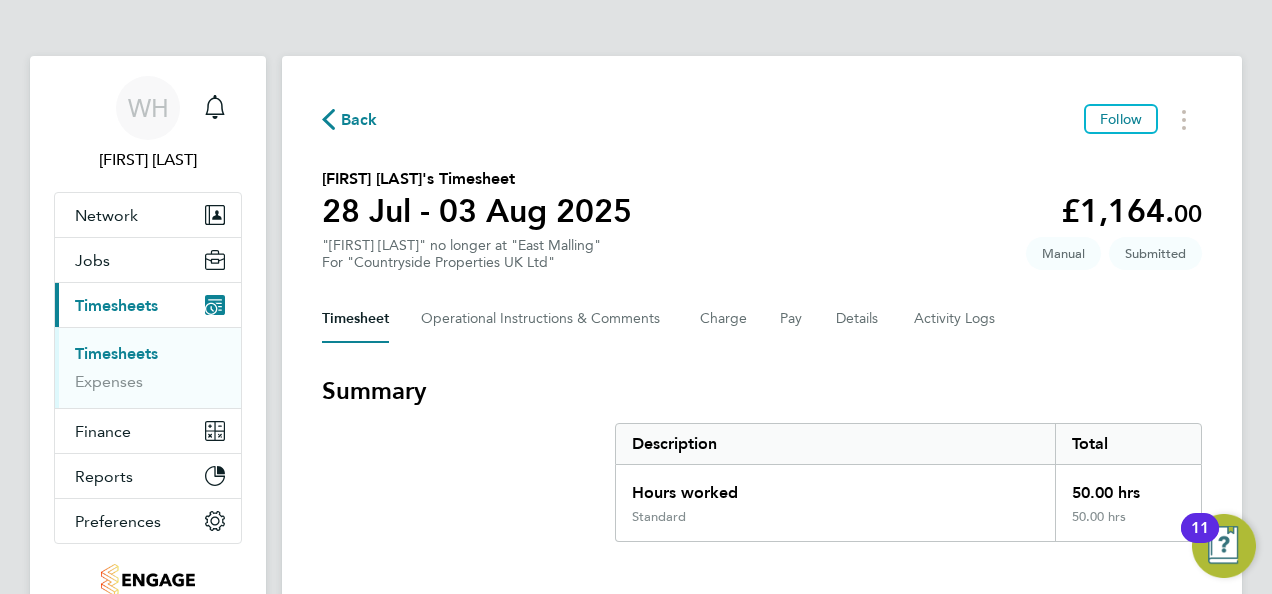 click on "11" at bounding box center [1200, 528] 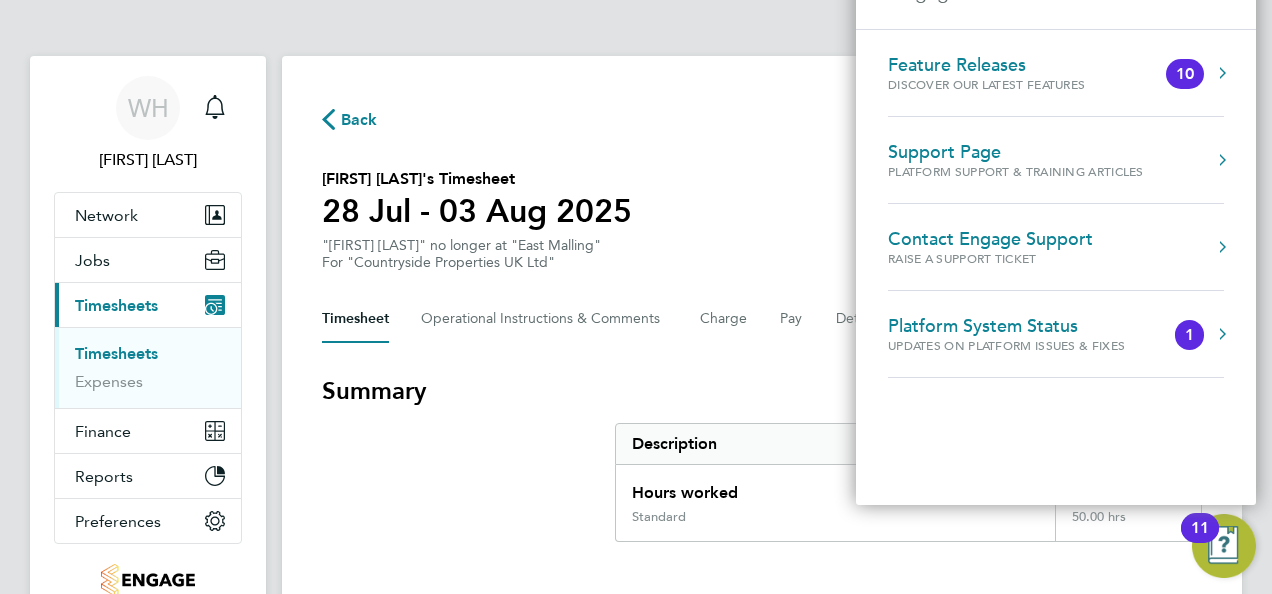 click on "Feature Releases Discover our latest features 10 Support Page Platform Support & Training Articles Contact Engage Support Raise a Support Ticket Platform System Status Updates on Platform Issues & Fixes 1 No content available at this time. Feel free to check back later or navigate to another page to view content" at bounding box center [1056, 267] 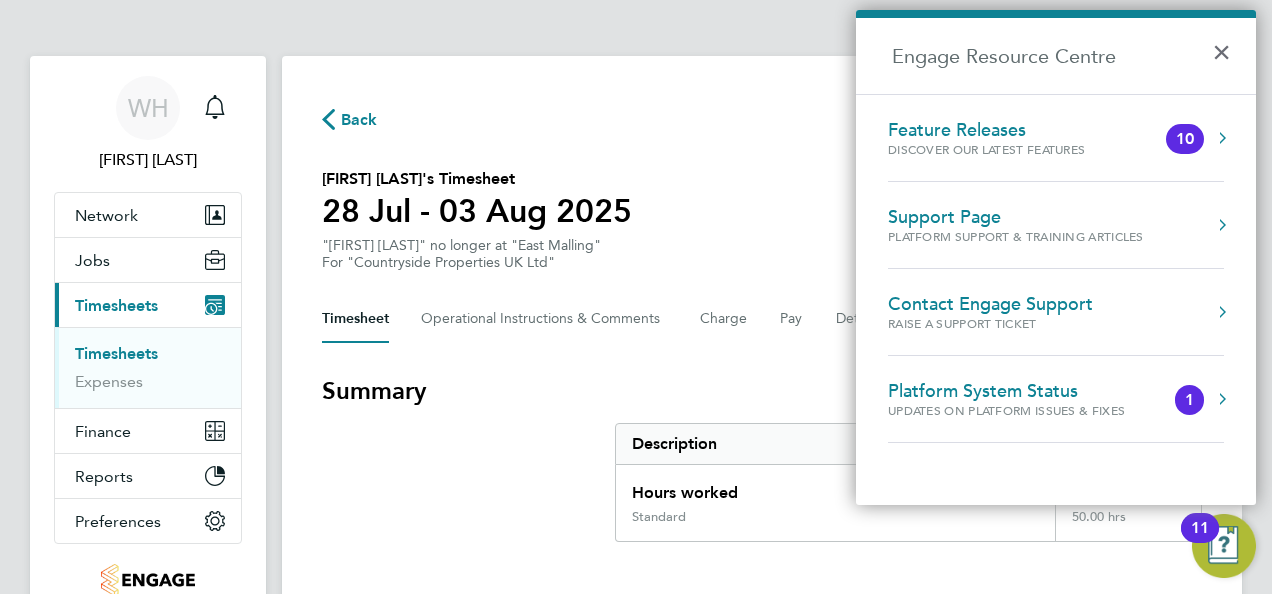 click on "Back  Follow
[FIRST] [LAST]'s Timesheet   28 Jul - 03 Aug 2025   £1,164. 00  "Forklift Operator (Zone 3)" at "East Malling"  For "Countryside Properties UK Ltd"  Submitted   Manual   Timesheet   Operational Instructions & Comments   Charge   Pay   Details   Activity Logs   Summary   Description   Total   Hours worked   50.00 hrs   Standard   50.00 hrs   Time Worked   Mon 28 Jul   07:30 to 17:00   |   30 min   9.00 hrs   |   Standard   (£23.28) =   £209.52   Edit   Tue 29 Jul   07:30 to 17:00   |   30 min   9.00 hrs   |   Standard   (£23.28) =   £209.52   Edit   Wed 30 Jul   07:30 to 17:00   |   30 min   9.00 hrs   |   Standard   (£23.28) =   £209.52   Edit   Thu 31 Jul   07:30 to 17:00   |   30 min   9.00 hrs   |   Standard   (£23.28) =   £209.52   Edit   Fri 01 Aug   07:30 to 17:00   |   30 min   9.00 hrs   |   Standard   (£23.28) =   £209.52   Edit   Sat 02 Aug   07:30 to 13:00   |   30 min   5.00 hrs   |   Standard   (£23.28) =   £116.40   Edit   Sun 03 Aug   Reject Timesheet" 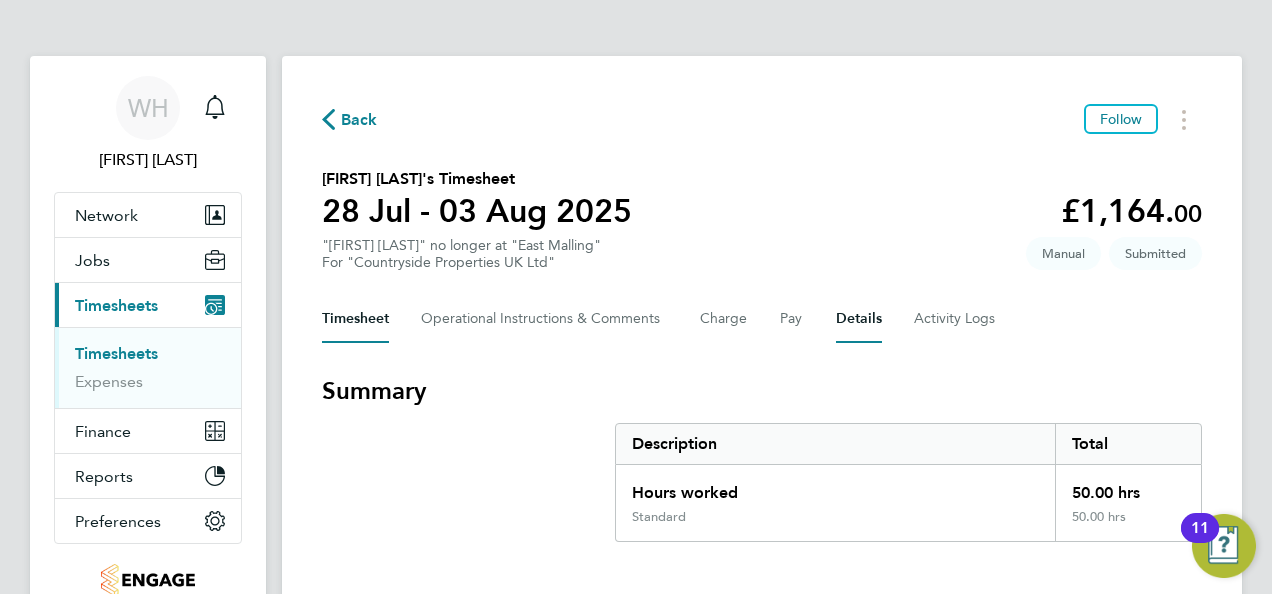 click on "Details" at bounding box center (859, 319) 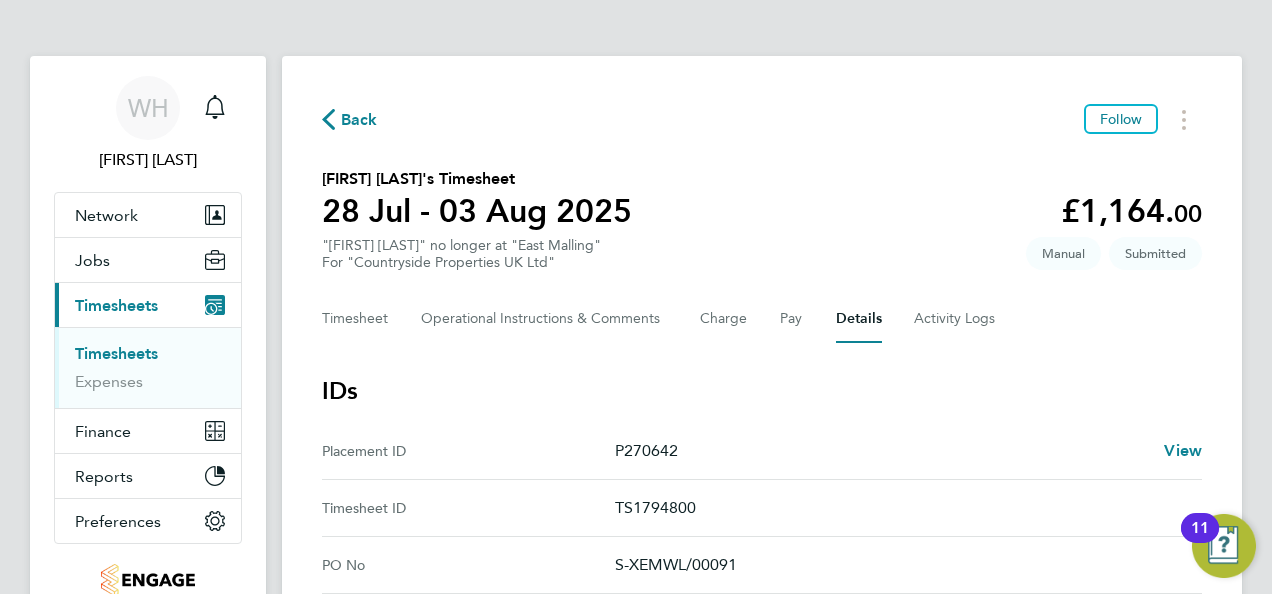 type 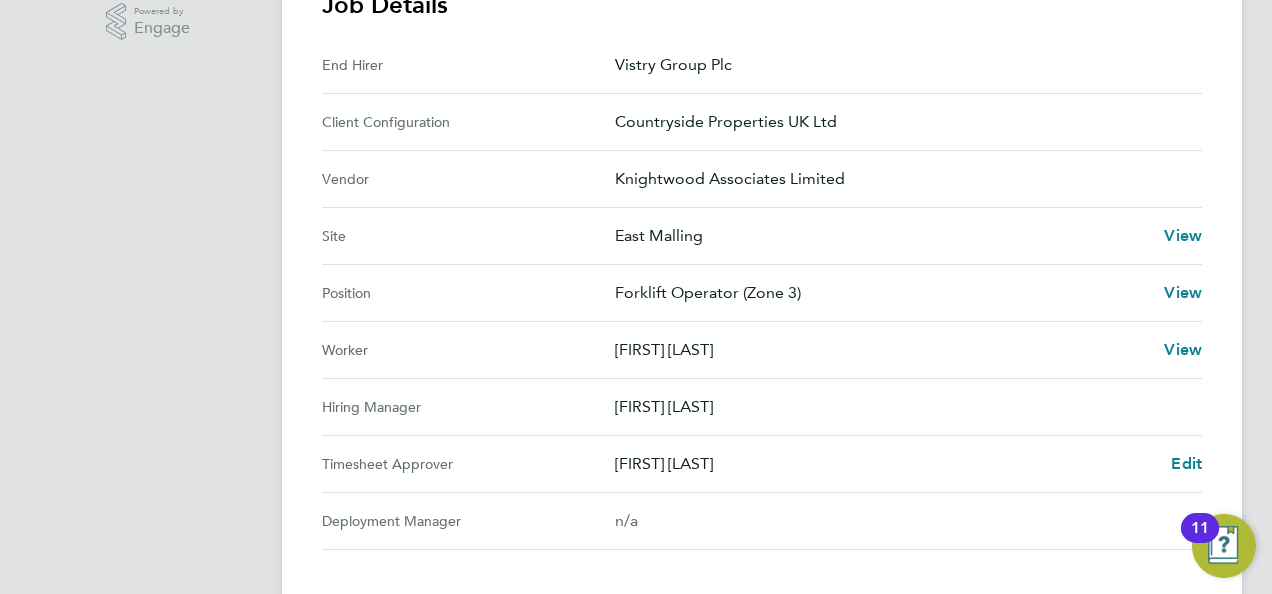 scroll, scrollTop: 680, scrollLeft: 0, axis: vertical 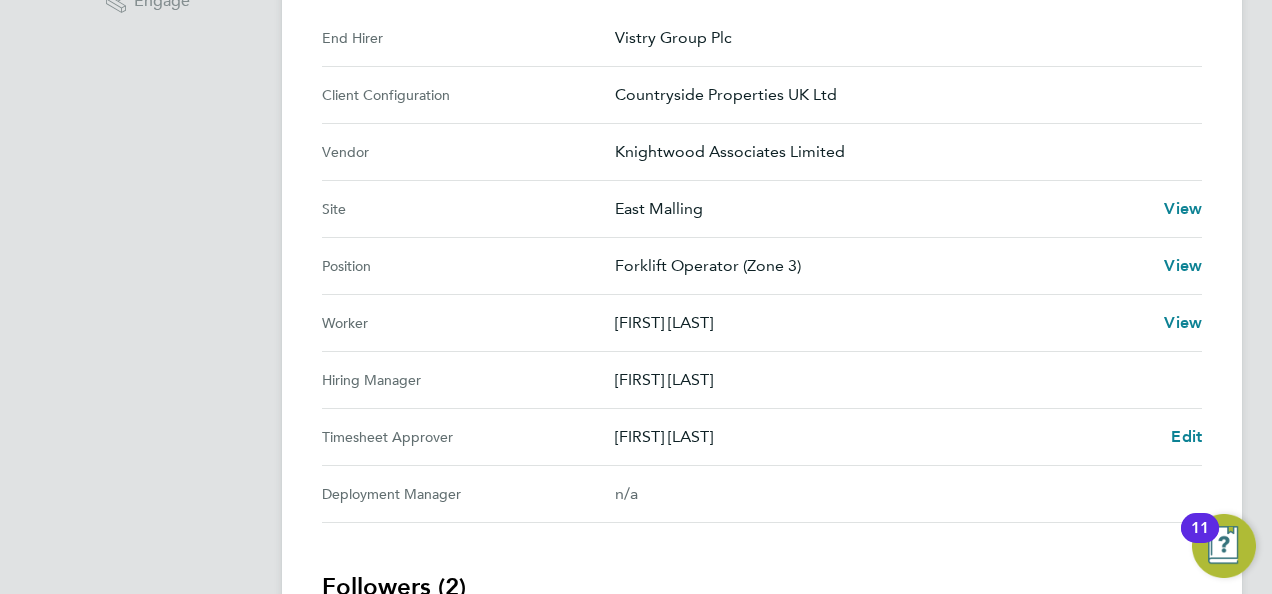click on "n/a" at bounding box center (892, 494) 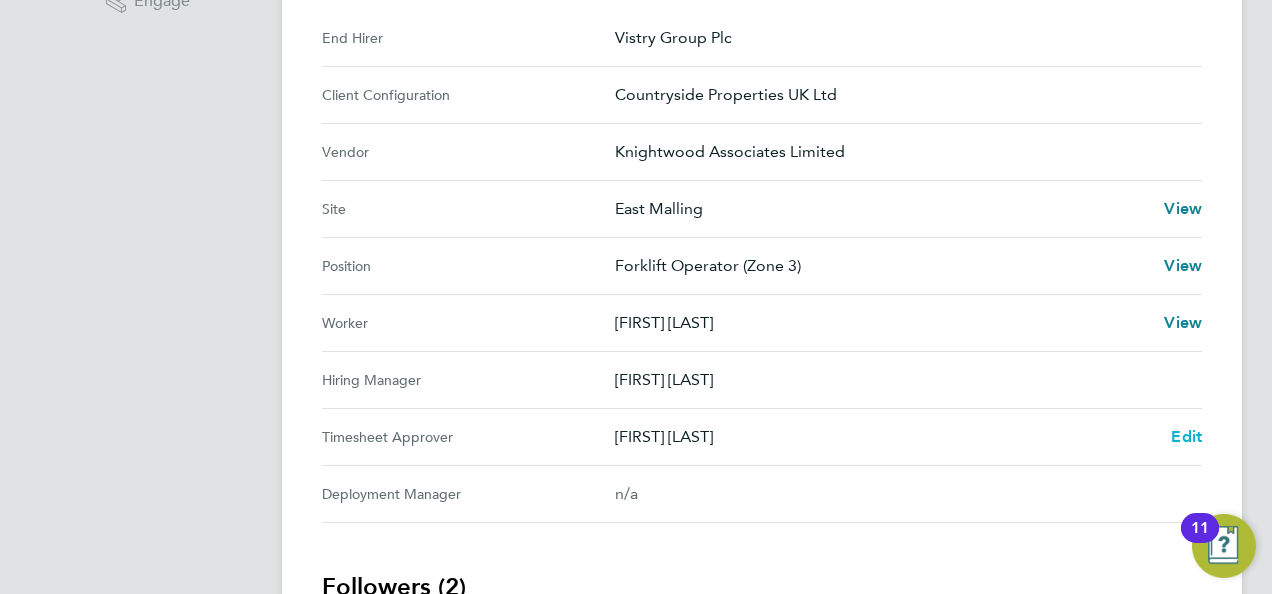 click on "Edit" at bounding box center (1186, 436) 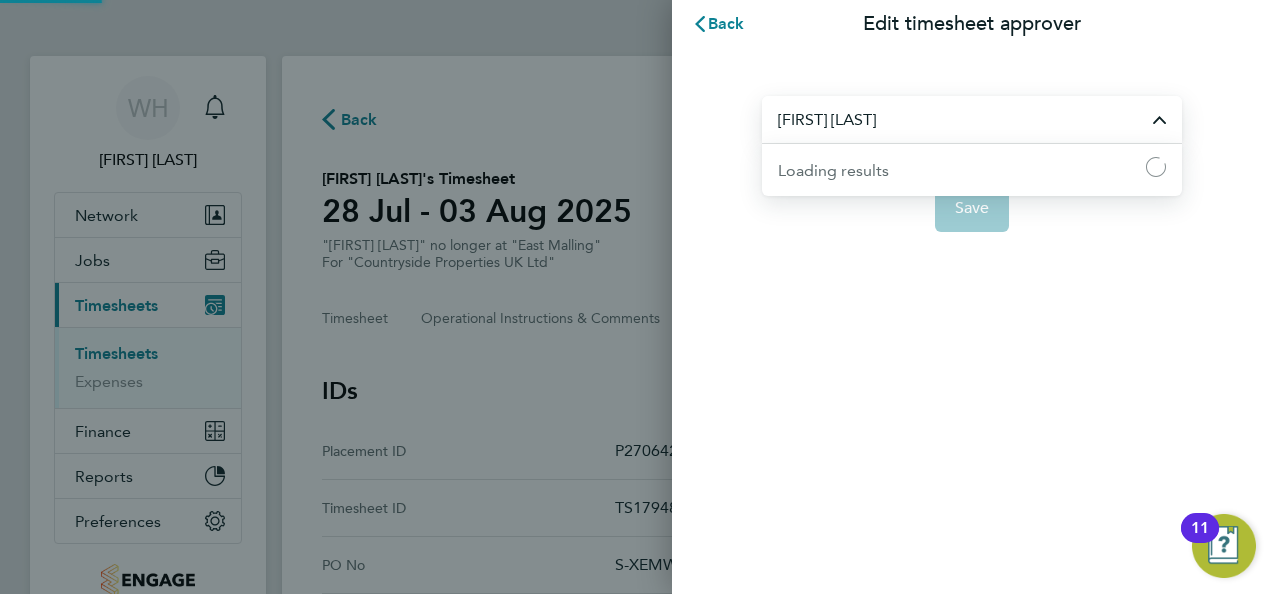 click on "[FIRST] [LAST]" at bounding box center (972, 119) 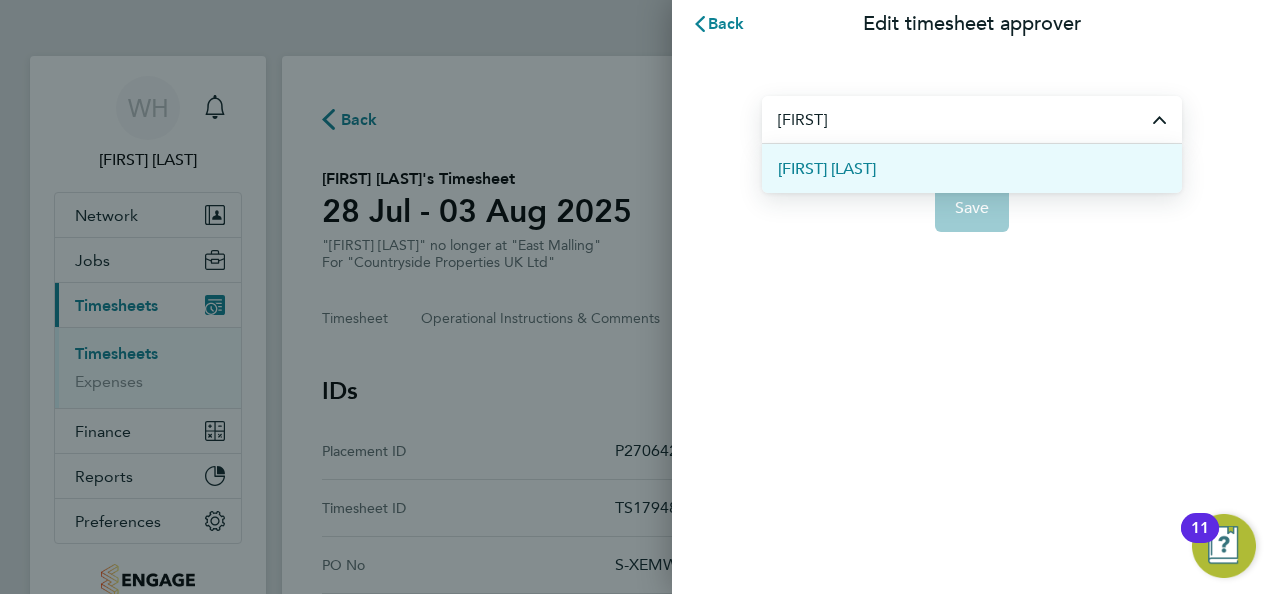 click on "[FIRST] [LAST]" at bounding box center [827, 169] 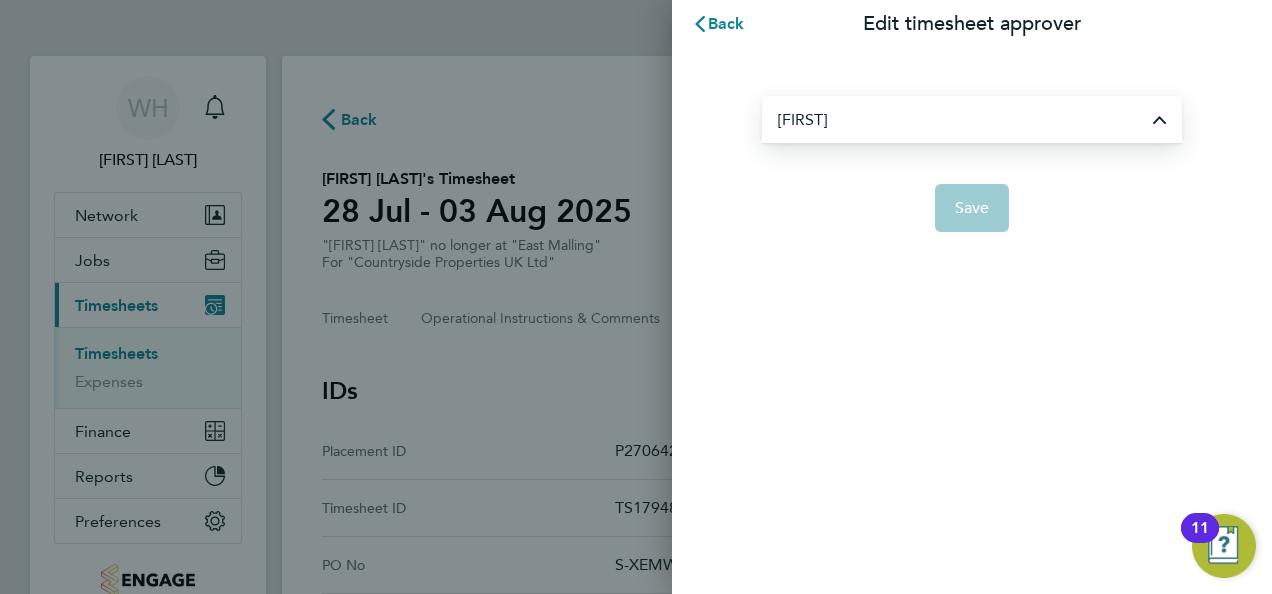type on "[FIRST] [LAST]" 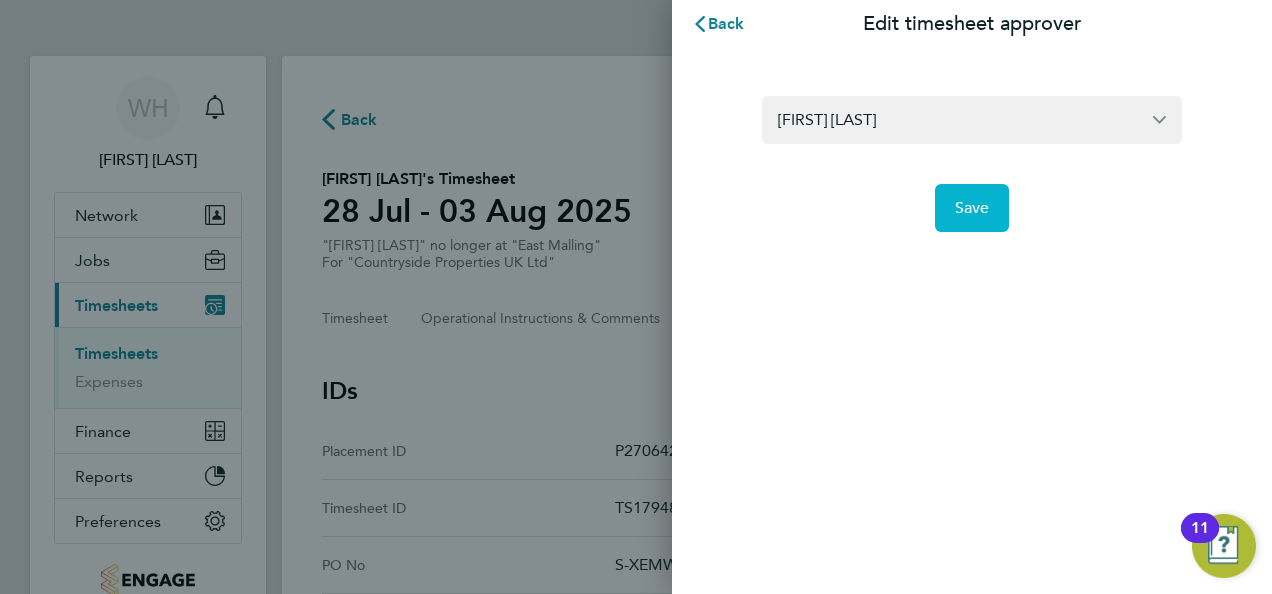 click on "Save" 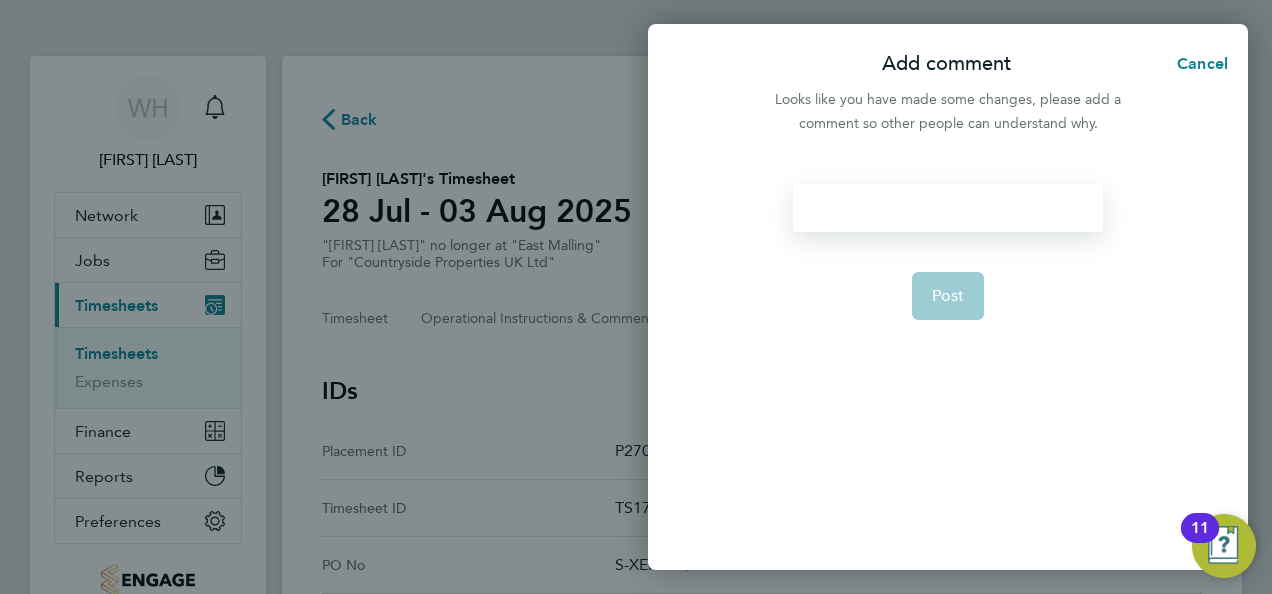 click at bounding box center (947, 208) 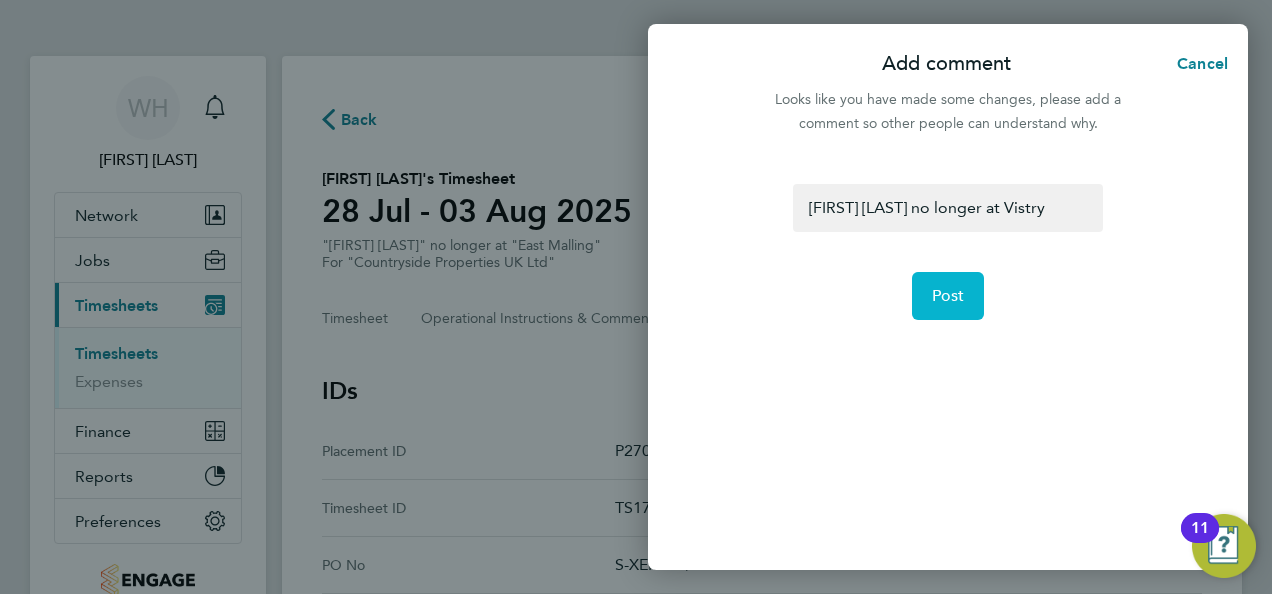 click on "Post" 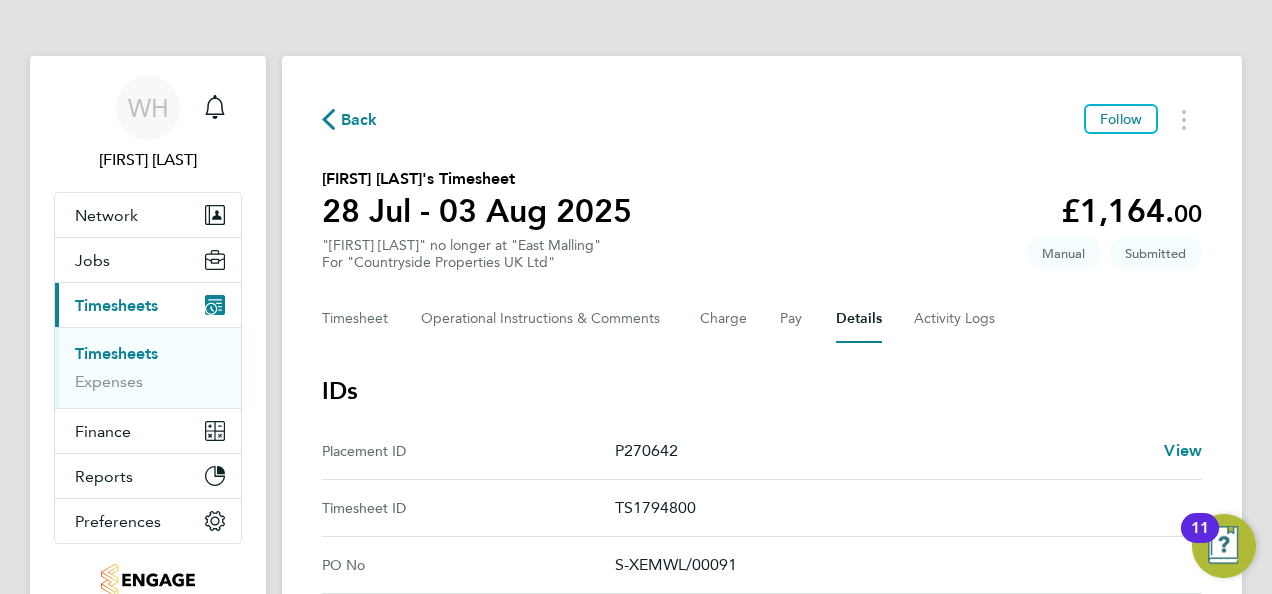 click on "Back  Follow
[FIRST] [LAST]'s Timesheet   28 Jul - 03 Aug 2025   £1,164. 00  "Forklift Operator (Zone 3)" at "East Malling"  For "Countryside Properties UK Ltd"  Submitted   Manual   Timesheet   Operational Instructions & Comments   Charge   Pay   Details   Activity Logs   IDs   Placement ID   P270642   View   Timesheet ID   TS1794800   PO No   S-XEMWL/00091   Job Details   End Hirer   Vistry Group Plc   Client Configuration   Countryside Properties UK Ltd   Vendor   Knightwood Associates Limited   Site   East Malling   View   Position   Forklift Operator (Zone 3)   View   Worker   [FIRST] [LAST]   View   Hiring Manager   [FIRST] [LAST]   Timesheet Approver   [FIRST] [LAST]   Edit   Deployment Manager   n/a   Followers (2)
KB   [FIRST] [LAST]   Project Manager   ·   Vistry Group Plc
CP   [FIRST] [LAST]   Assistant Site Manager   ·   Vistry Group Plc
Add follower" 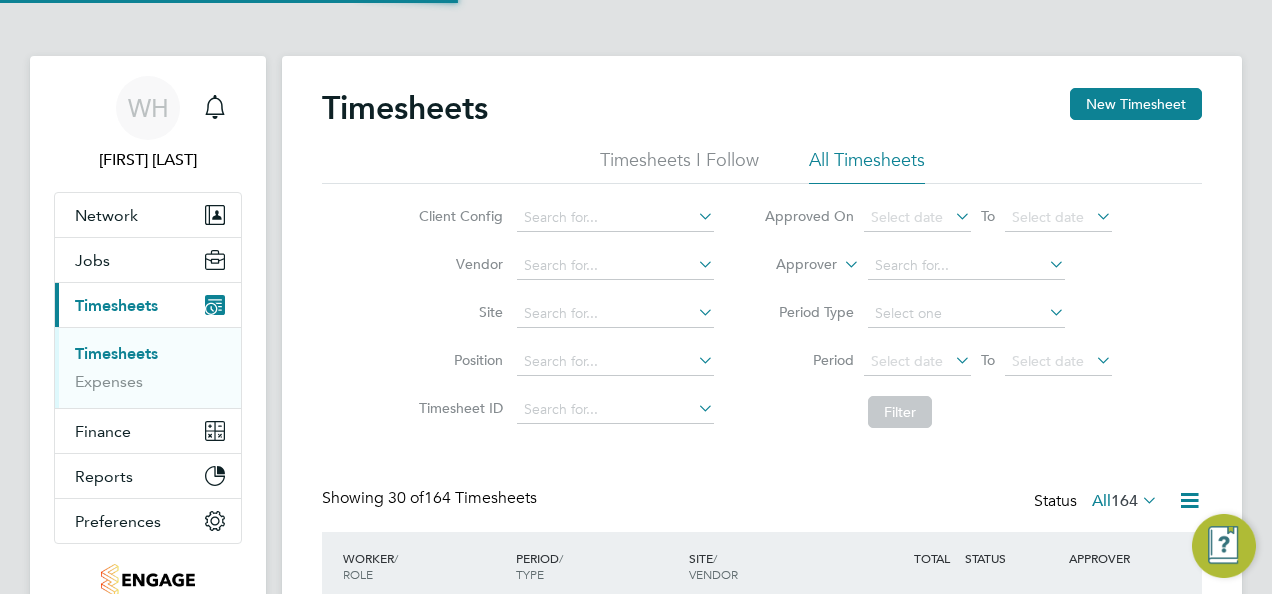 scroll, scrollTop: 10, scrollLeft: 10, axis: both 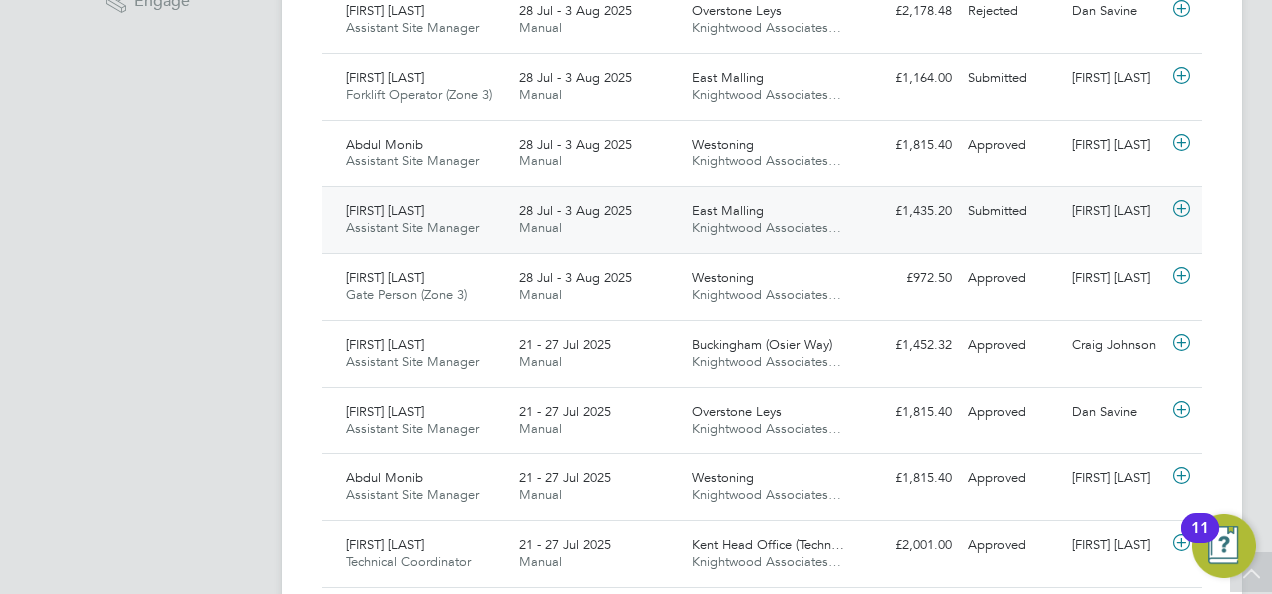 click 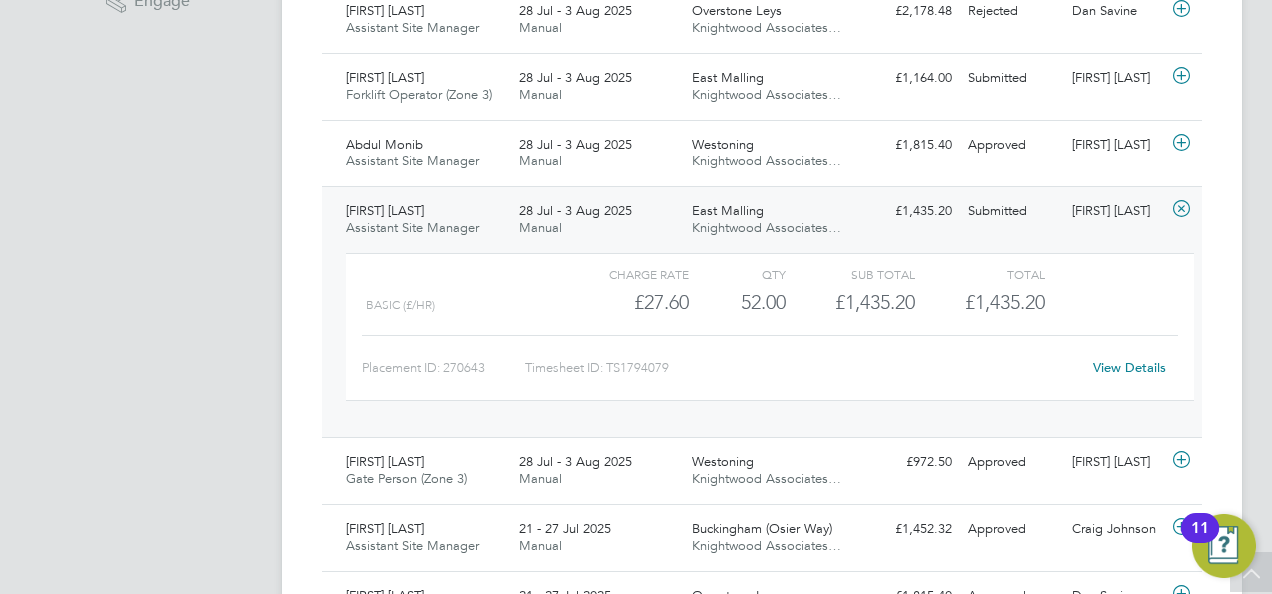 click on "View Details" 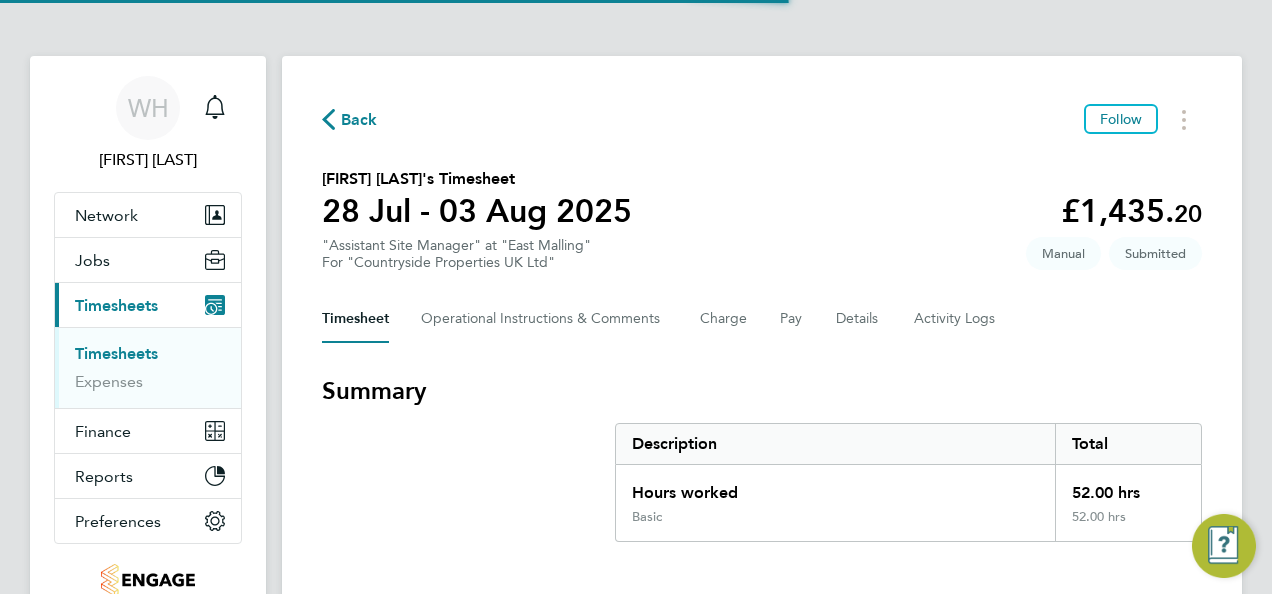 scroll, scrollTop: 0, scrollLeft: 0, axis: both 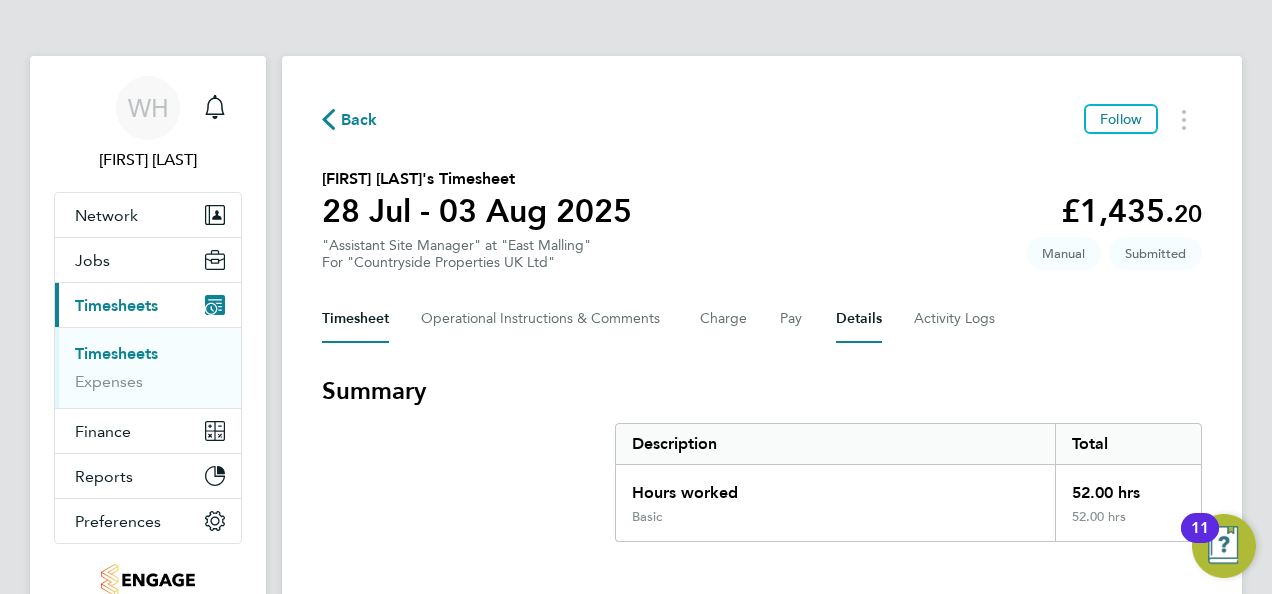 click on "Details" at bounding box center (859, 319) 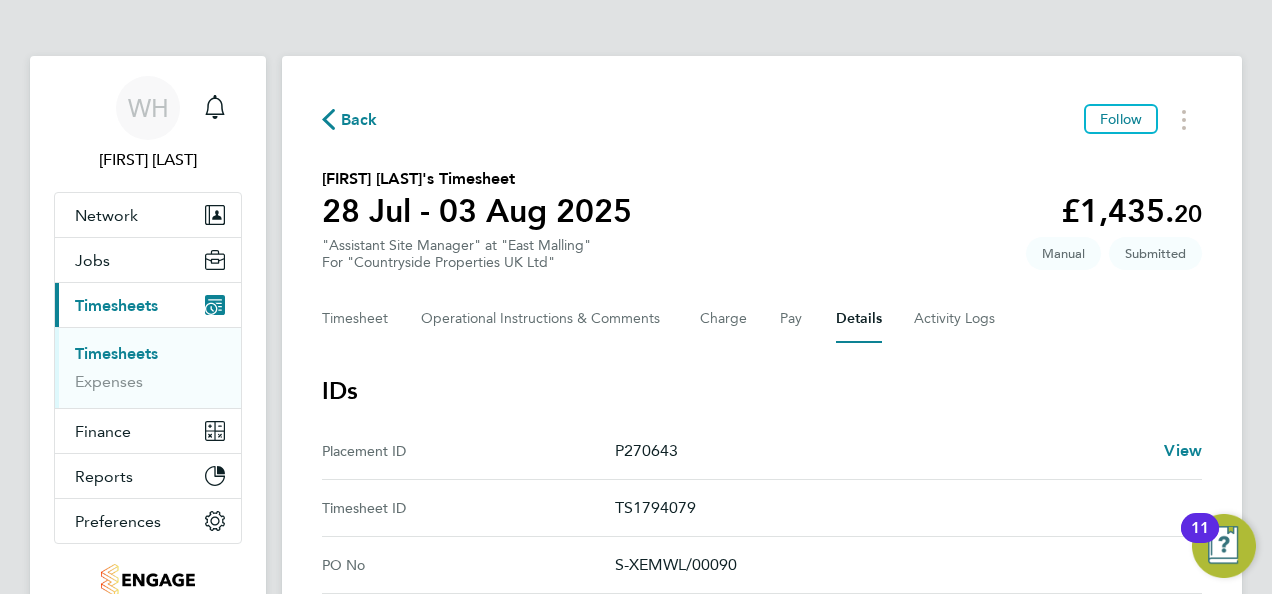 type 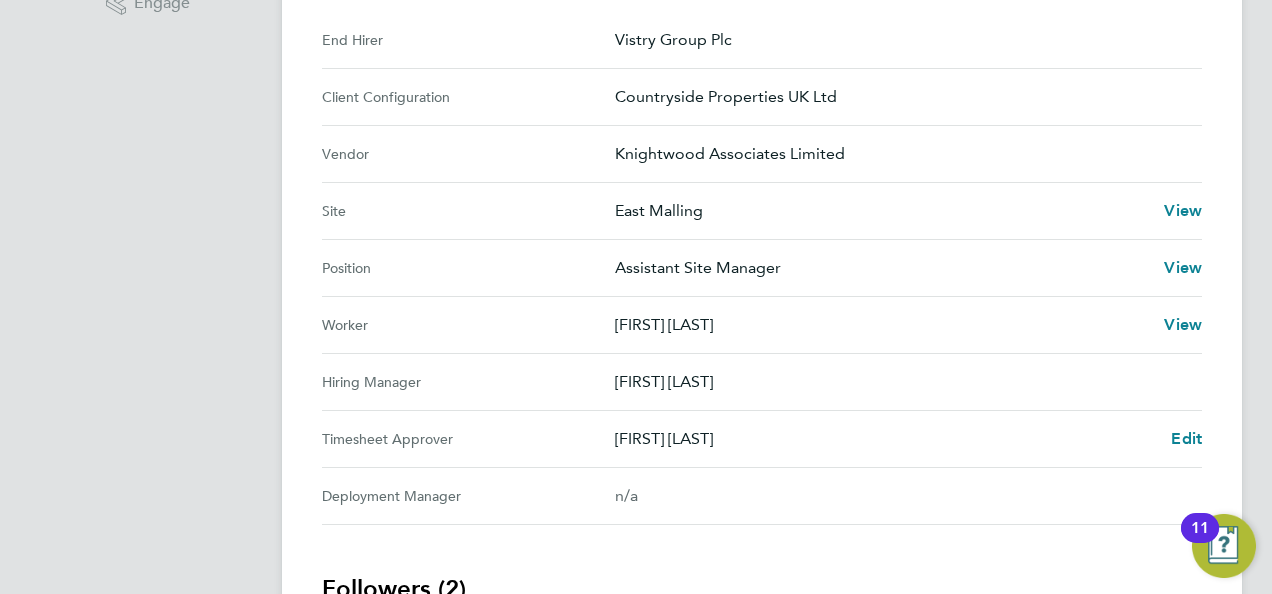 scroll, scrollTop: 680, scrollLeft: 0, axis: vertical 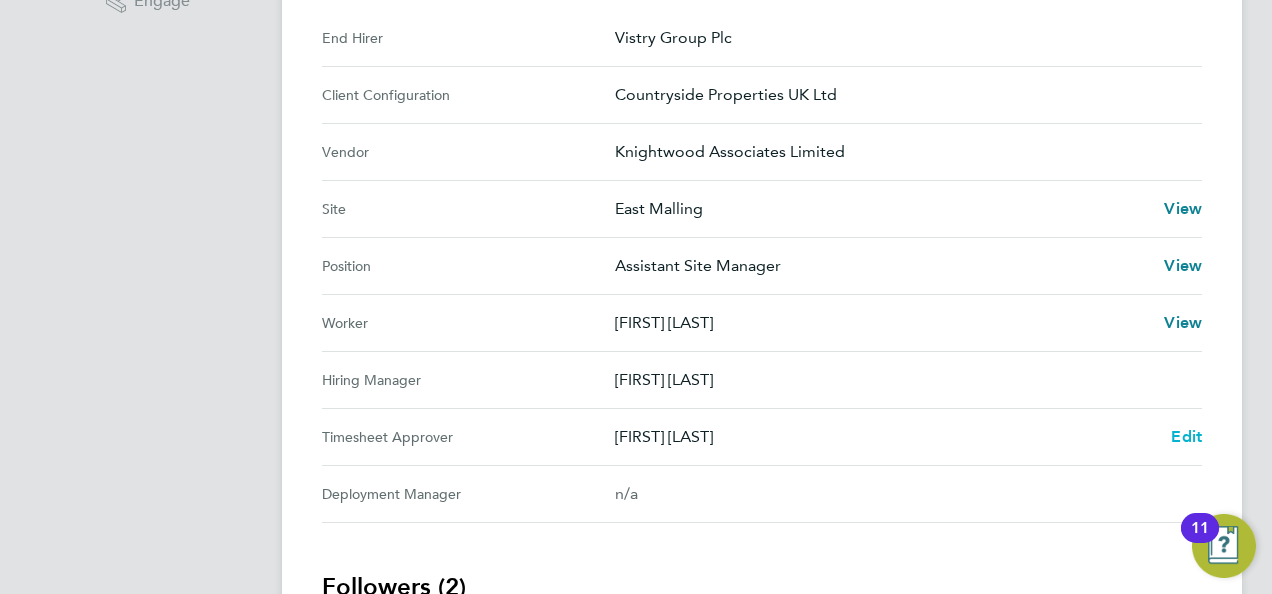 click on "Edit" at bounding box center [1186, 436] 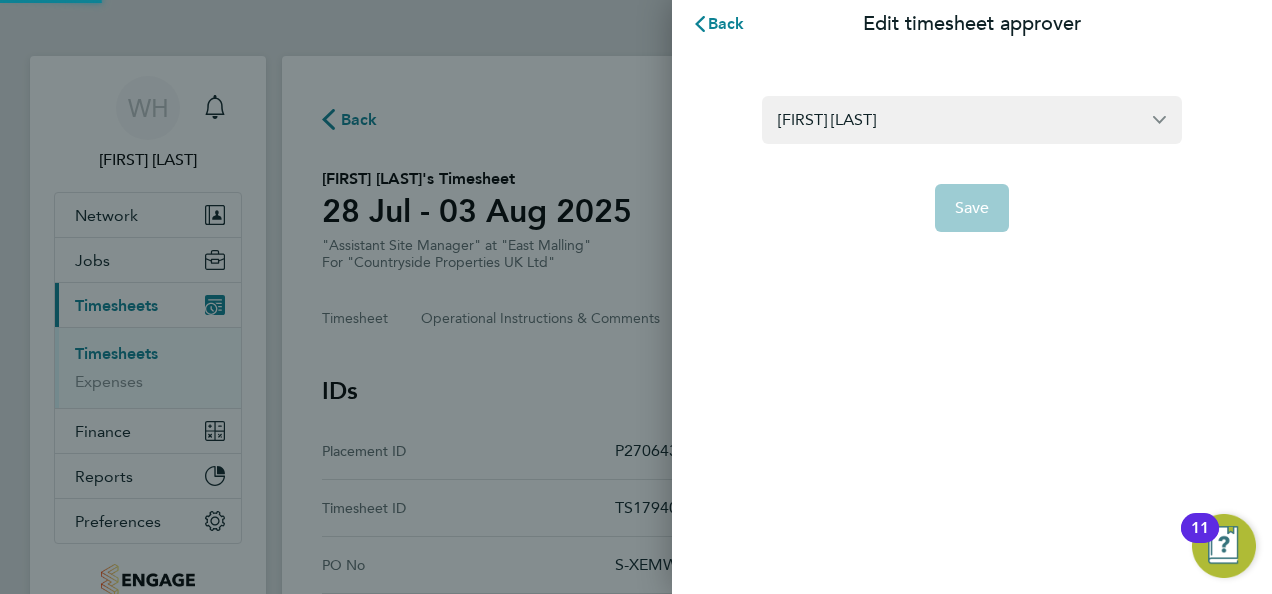 scroll, scrollTop: 0, scrollLeft: 0, axis: both 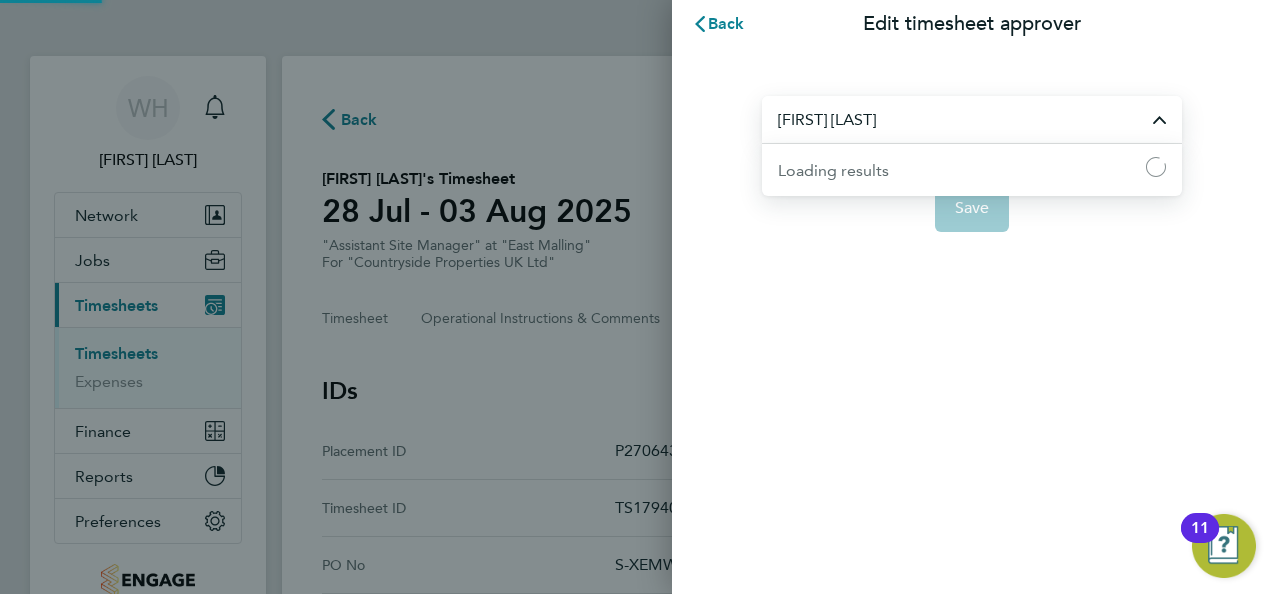 click on "[FIRST] [LAST]" at bounding box center [972, 119] 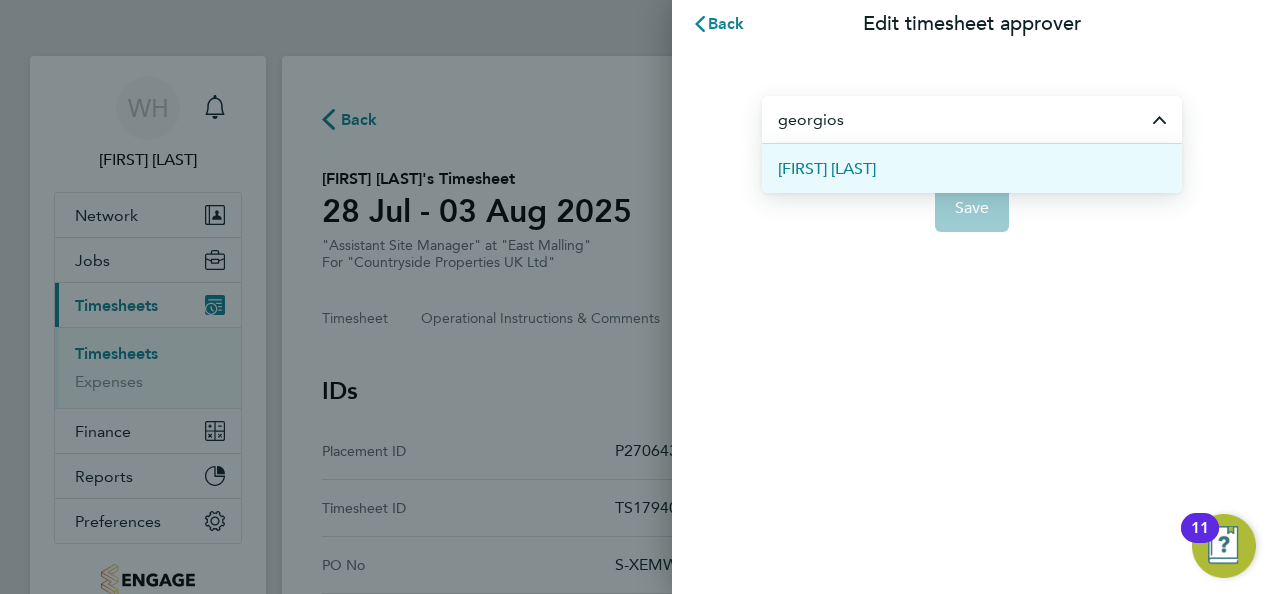 click on "[FIRST] [LAST]" at bounding box center [827, 169] 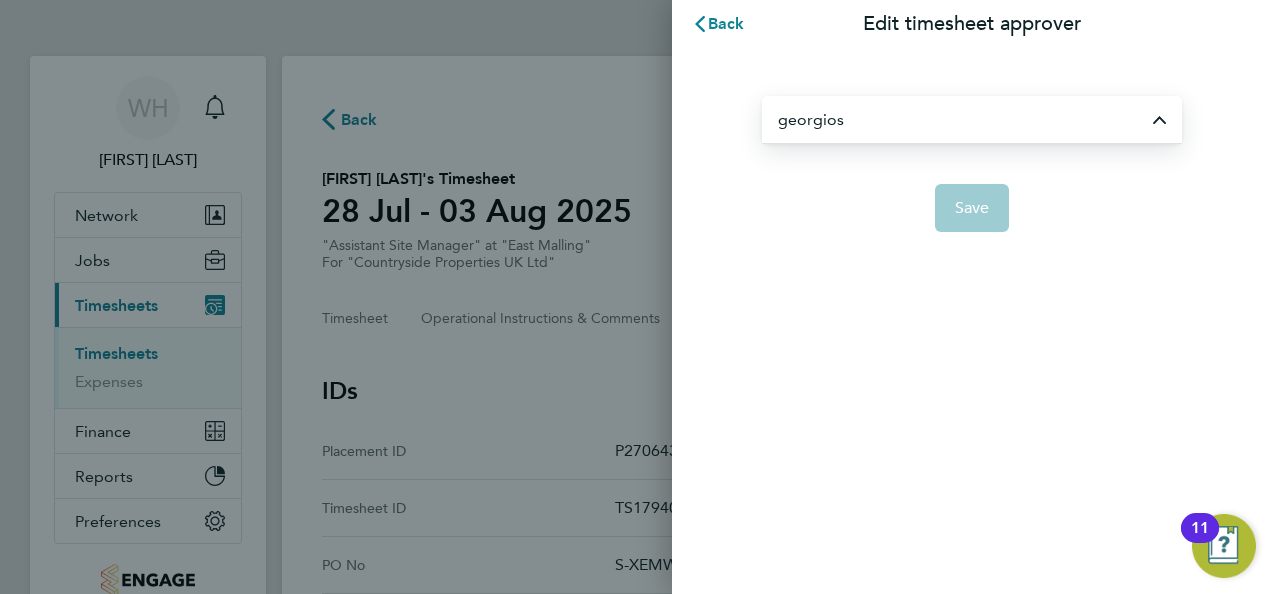 type on "[FIRST] [LAST]" 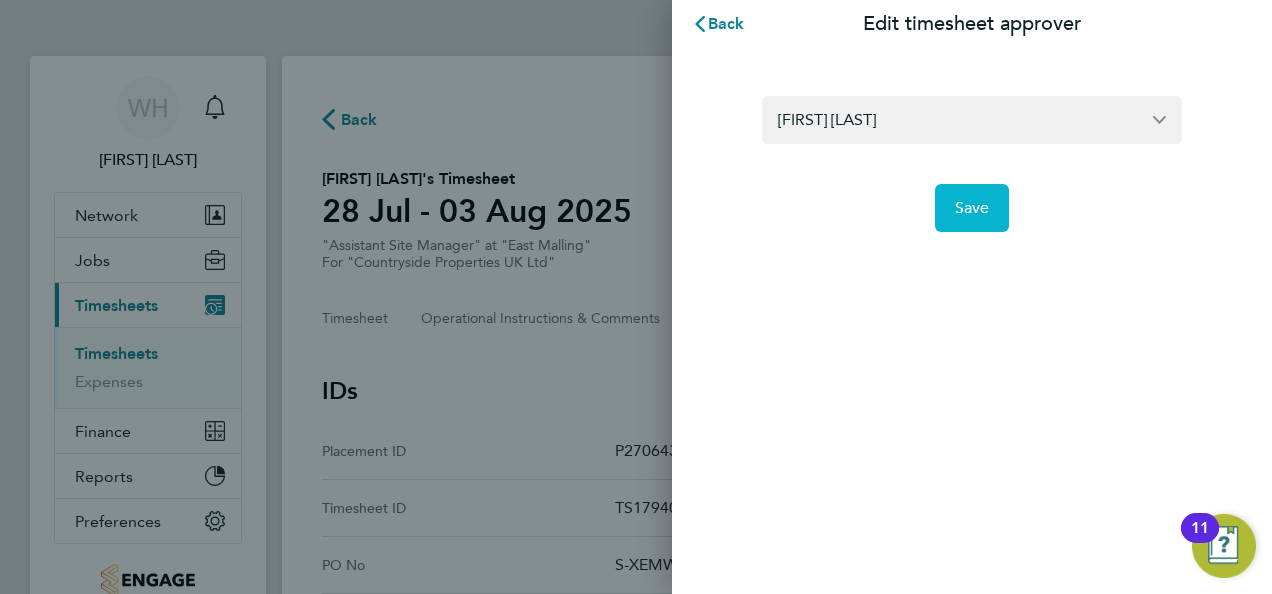 click on "Save" 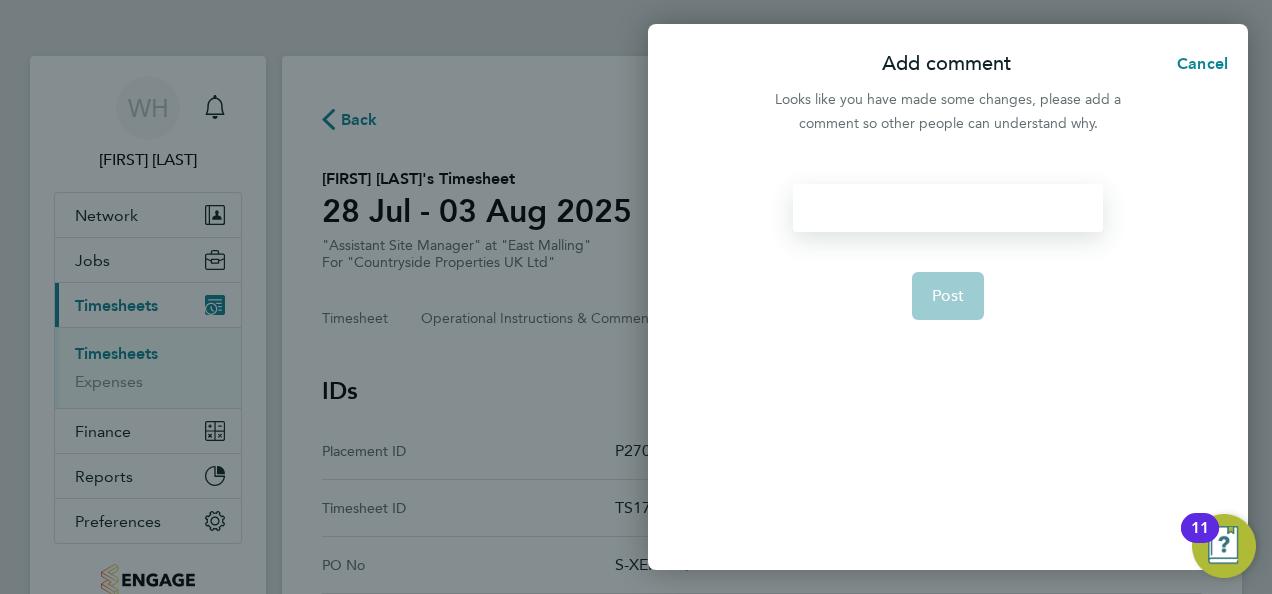 click at bounding box center [947, 208] 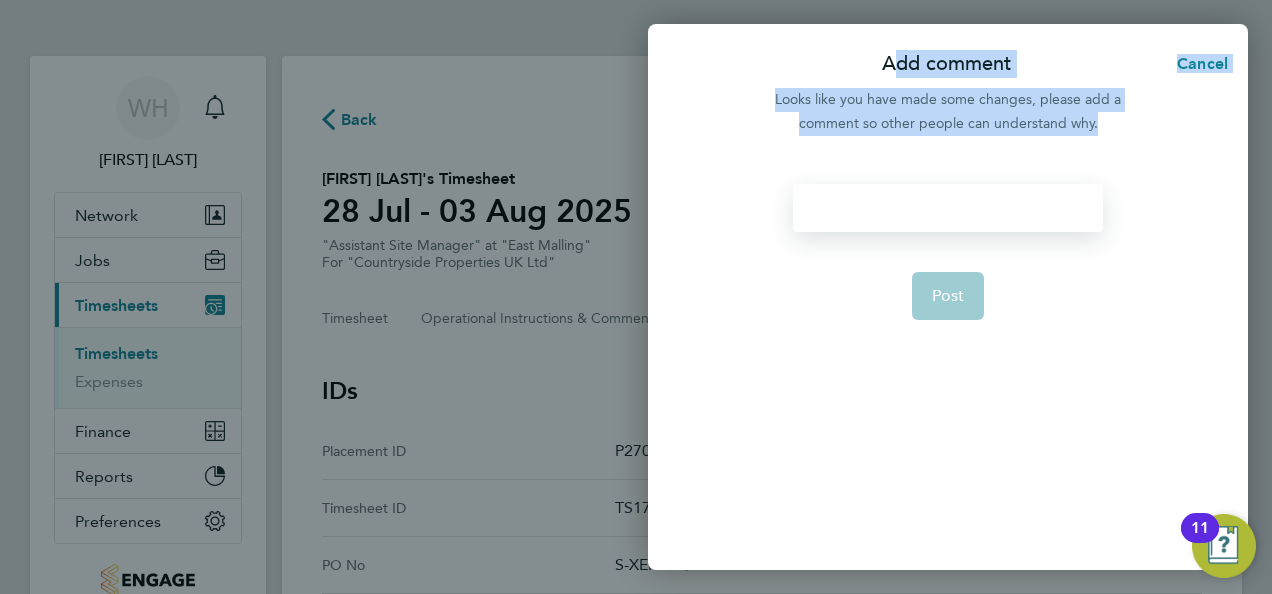 click at bounding box center [947, 208] 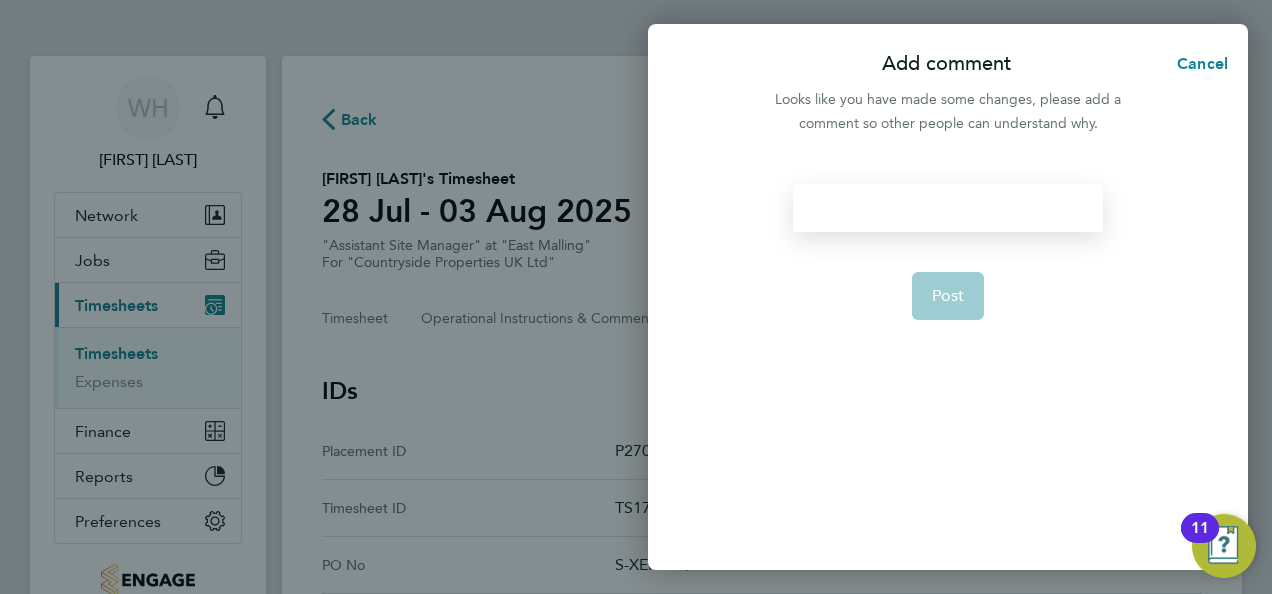 type 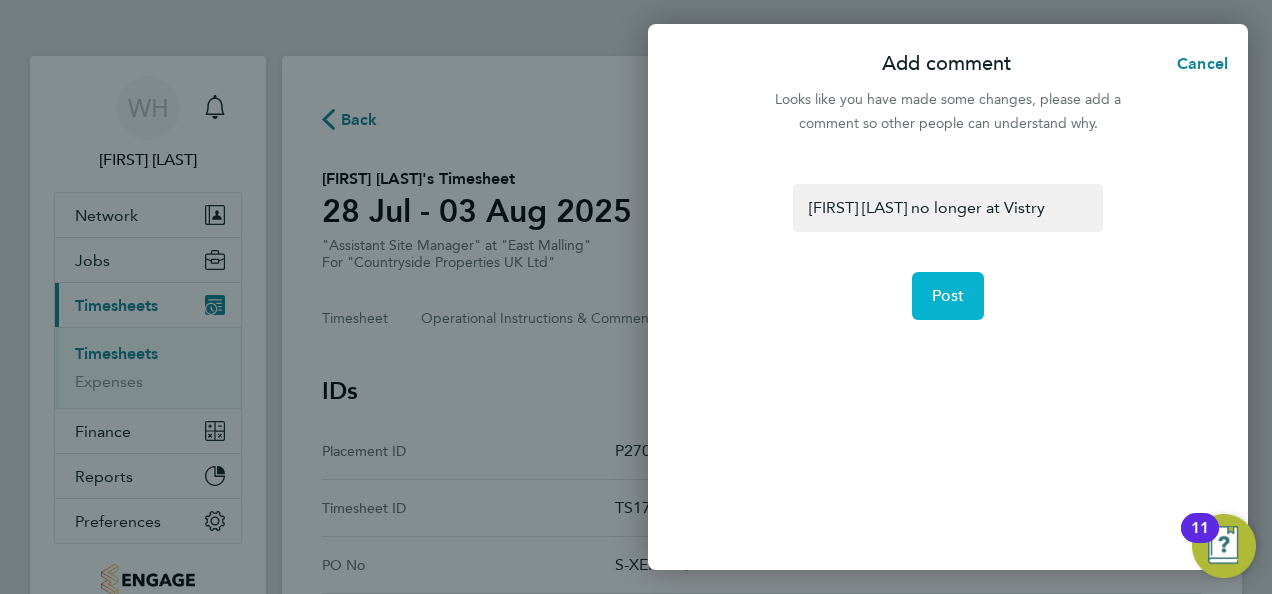 click on "Post" 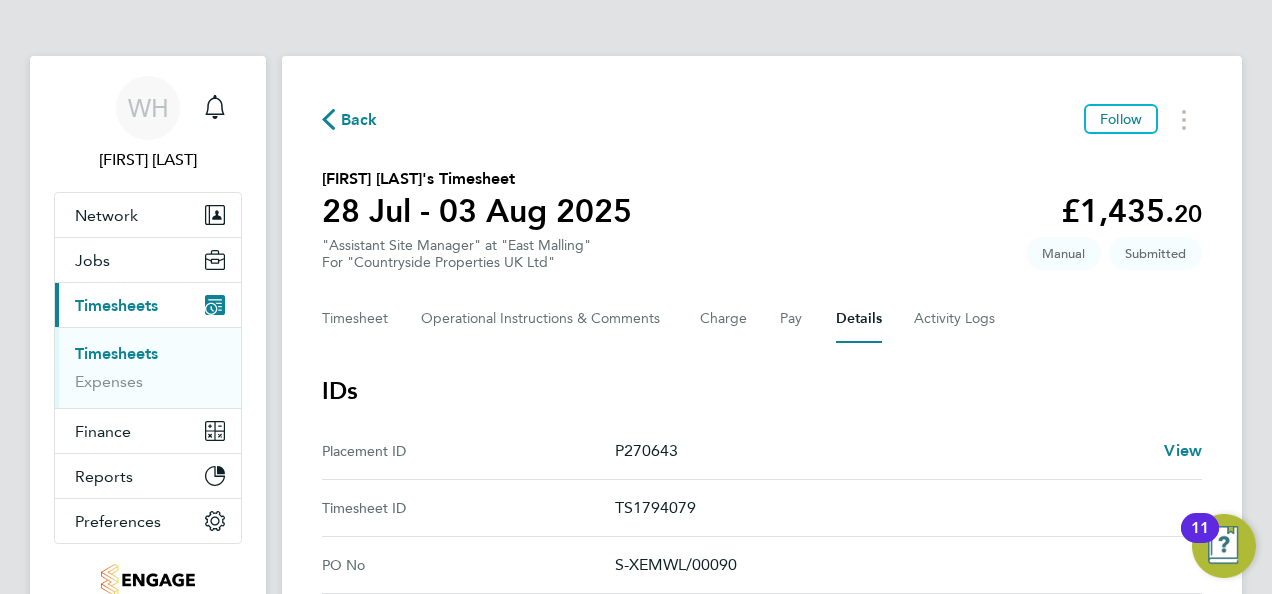 click on "Timesheet   Operational Instructions & Comments   Charge   Pay   Details   Activity Logs" 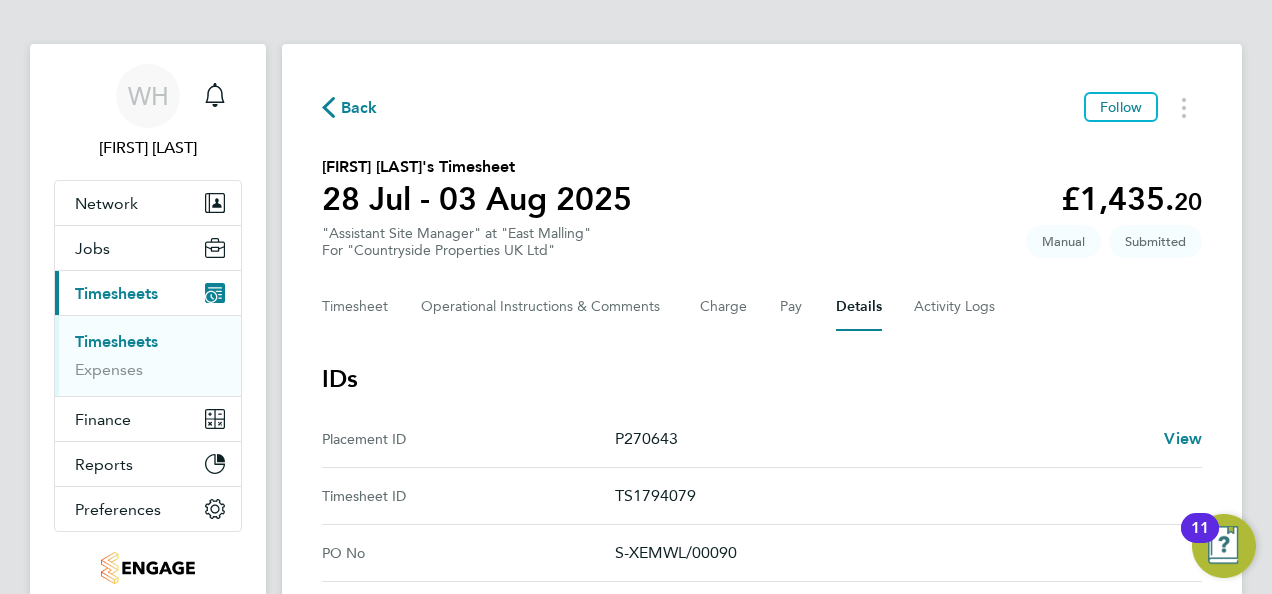 click on "Robert Nica's Timesheet" 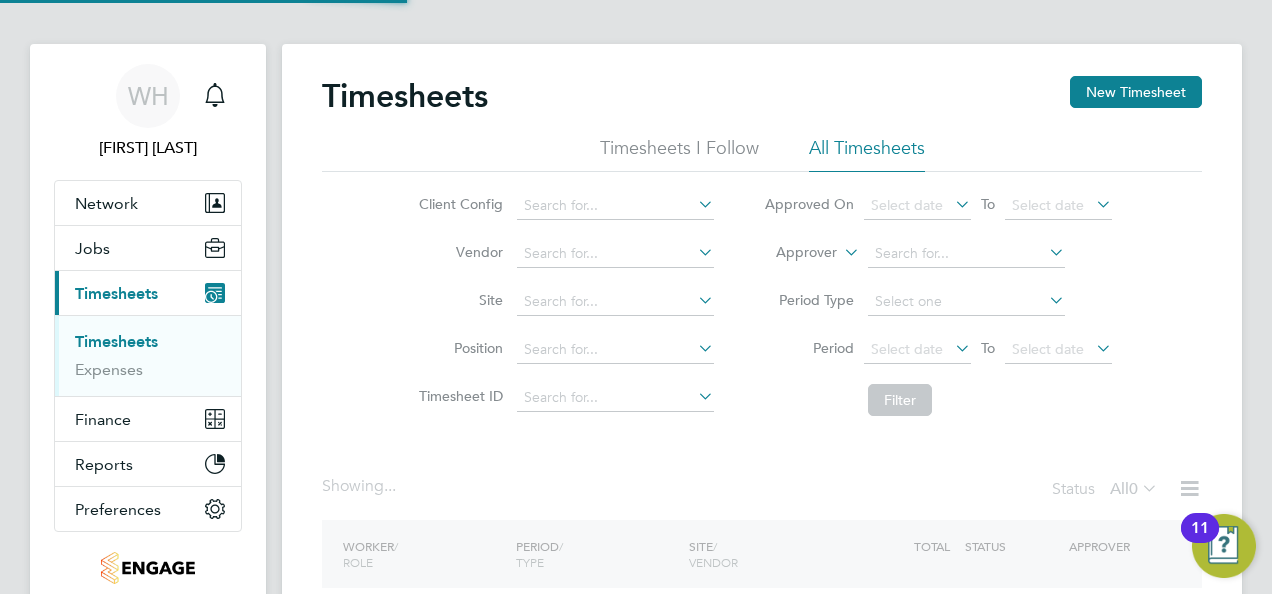 scroll, scrollTop: 0, scrollLeft: 0, axis: both 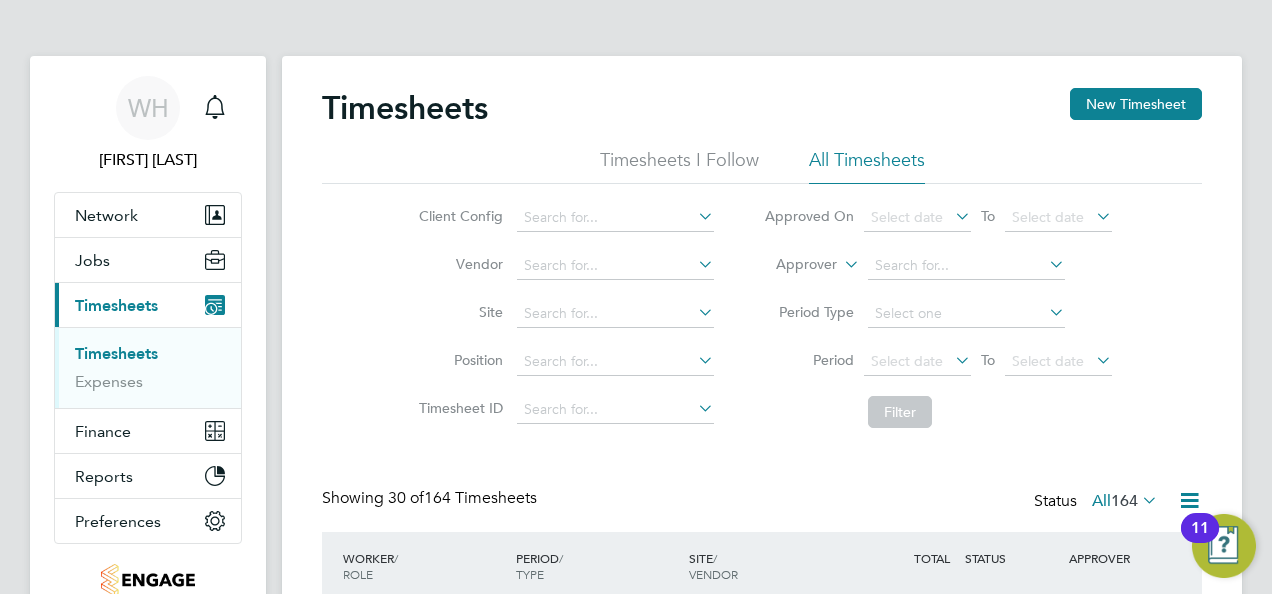 click on "WH   Will Hiles   Notifications
Applications:   Network
Team Members   Businesses   Sites   Workers   Contacts   Jobs
Positions   Vacancies   Placements   Current page:   Timesheets
Timesheets   Expenses   Finance
Invoices & Credit Notes   Statements   Payments   Reports
Margin Report   Report Downloads   Preferences
My Business   Doc. Requirements   VMS Configurations   Notifications   Activity Logs
.st0{fill:#C0C1C2;}
Powered by Engage Timesheets New Timesheet Timesheets I Follow All Timesheets Client Config   Vendor   Site   Position   Timesheet ID   Approved On
Select date
To
Select date
Approver     Period Type   Period
Select date
To
Select date
Filter Showing   30 of  /" at bounding box center (636, 1367) 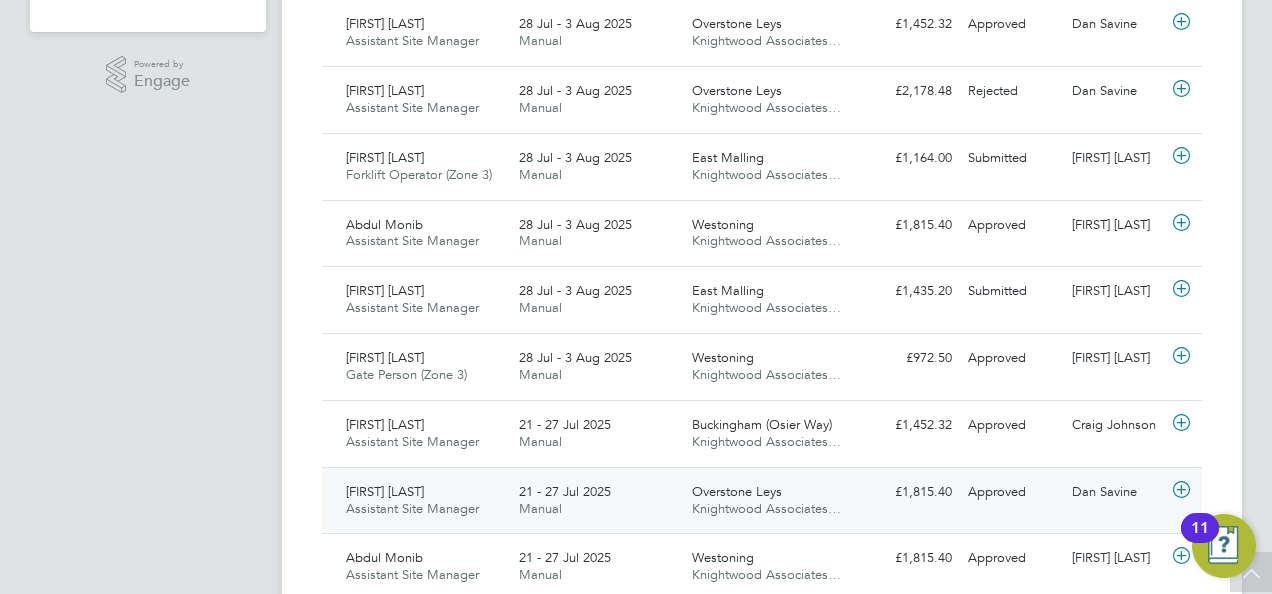 click on "Nicholas Hornby Assistant Site Manager   21 - 27 Jul 2025 21 - 27 Jul 2025 Manual Overstone Leys Knightwood Associates… £1,815.40 Approved Approved Dan Savine" 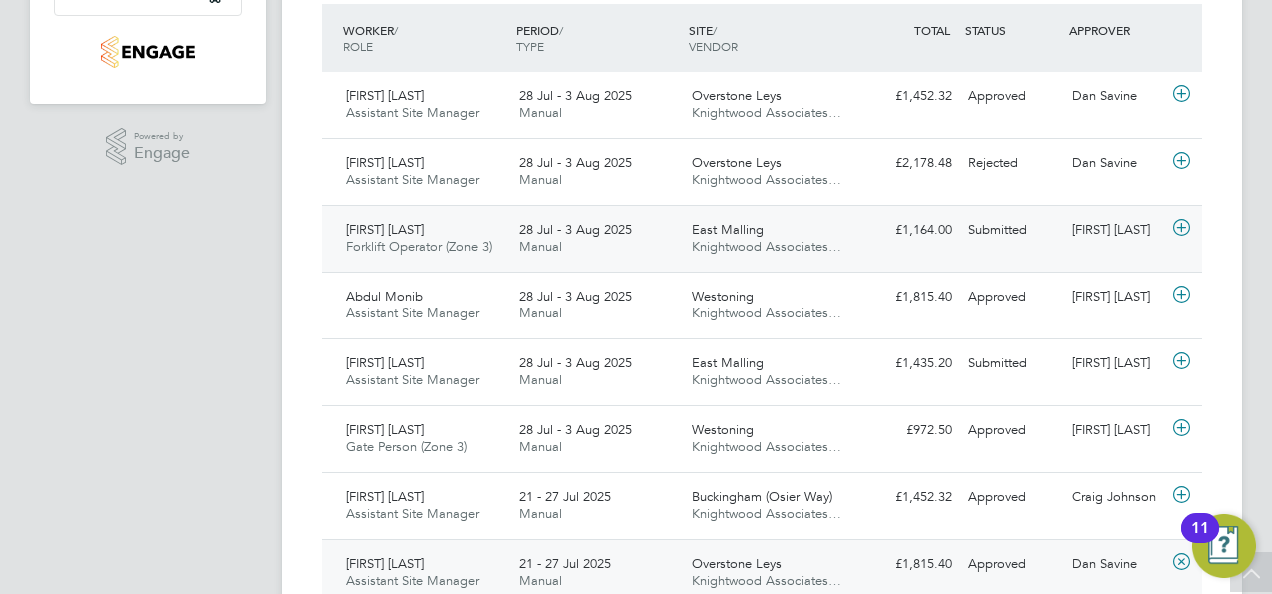 click on "Knightwood Associates…" 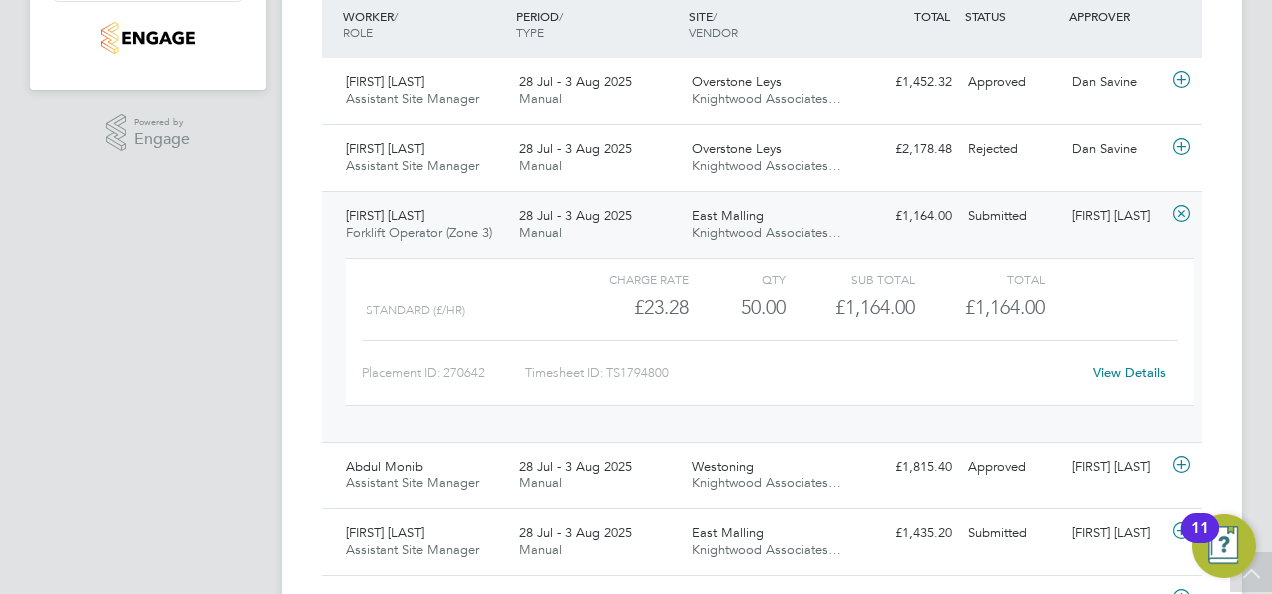 click 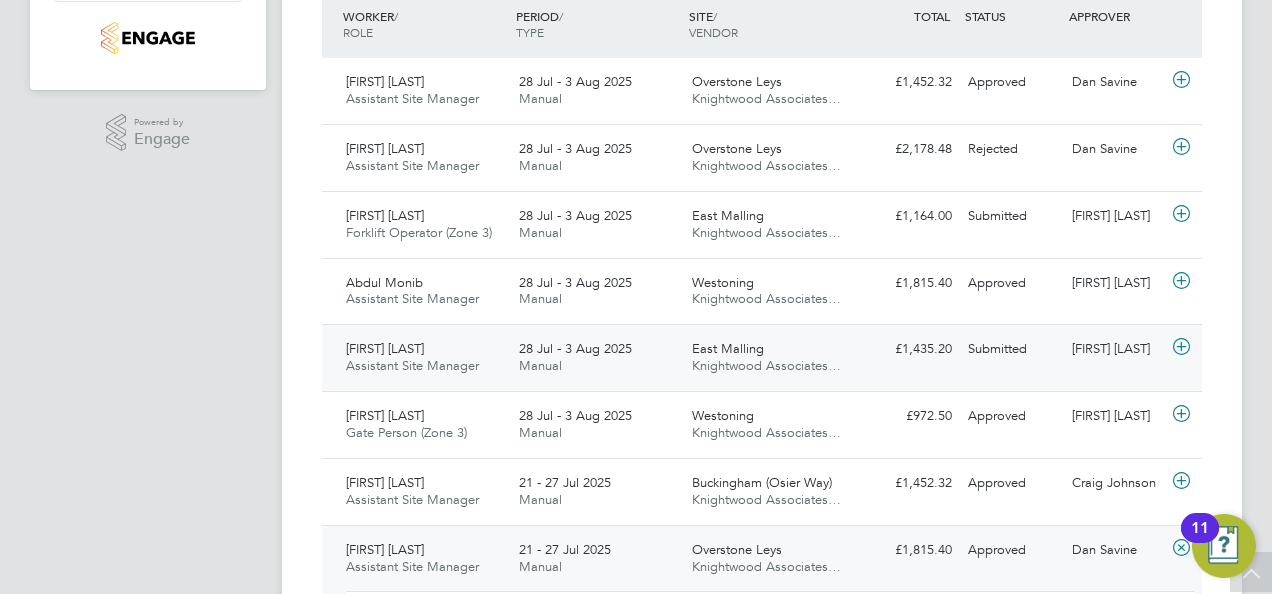 click on "Robert Nica Assistant Site Manager   28 Jul - 3 Aug 2025 28 Jul - 3 Aug 2025 Manual East Malling Knightwood Associates… £1,435.20 Submitted Submitted Georgios Sismanidis" 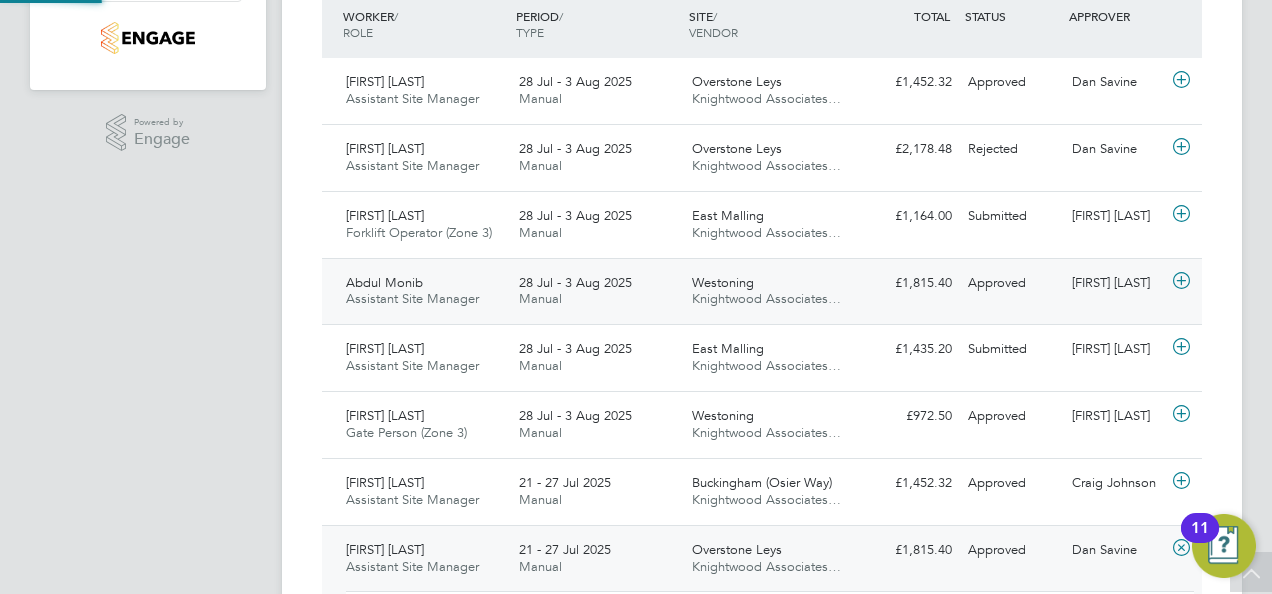 click on "28 Jul - 3 Aug 2025" 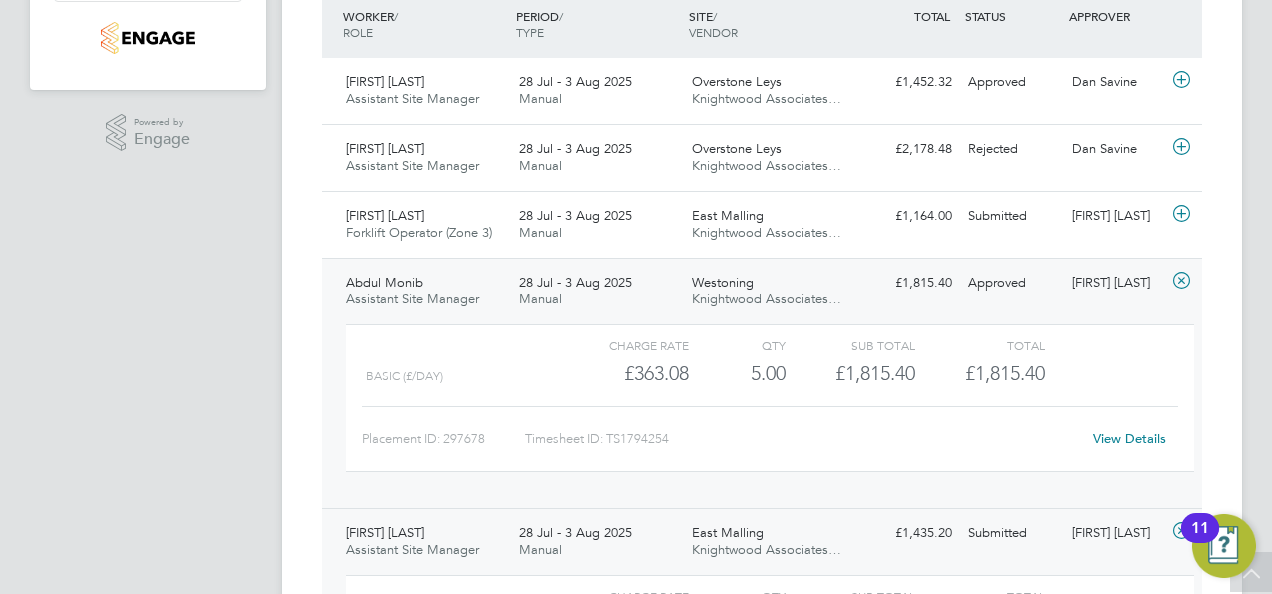 click on "28 Jul - 3 Aug 2025" 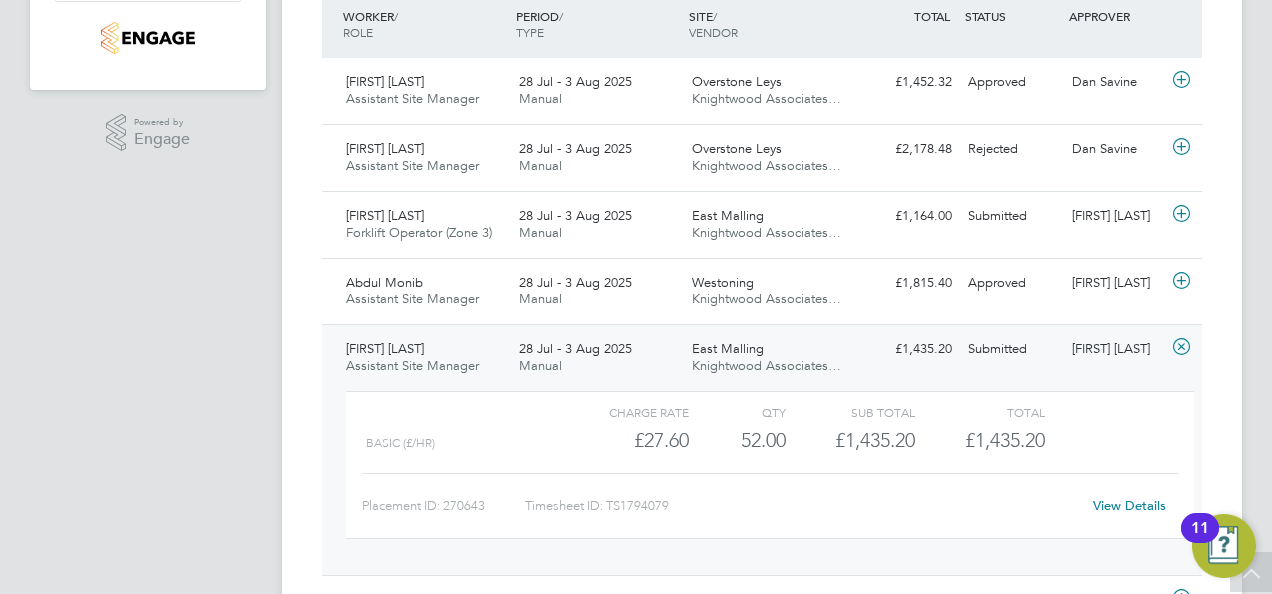 click on "28 Jul - 3 Aug 2025" 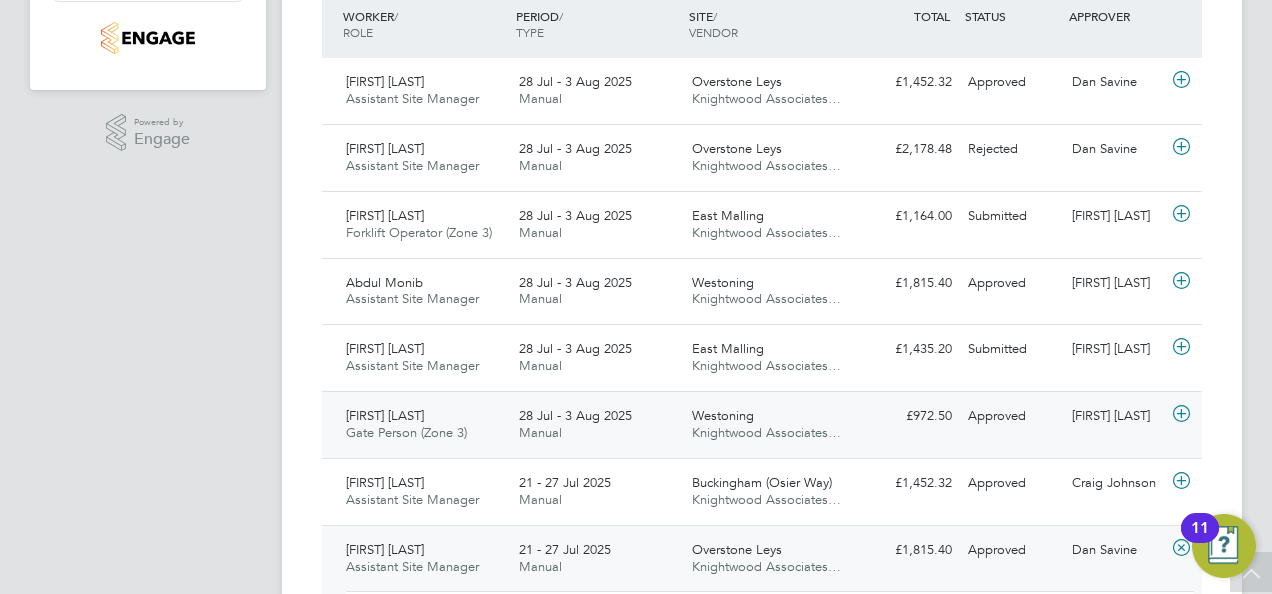 click on "28 Jul - 3 Aug 2025" 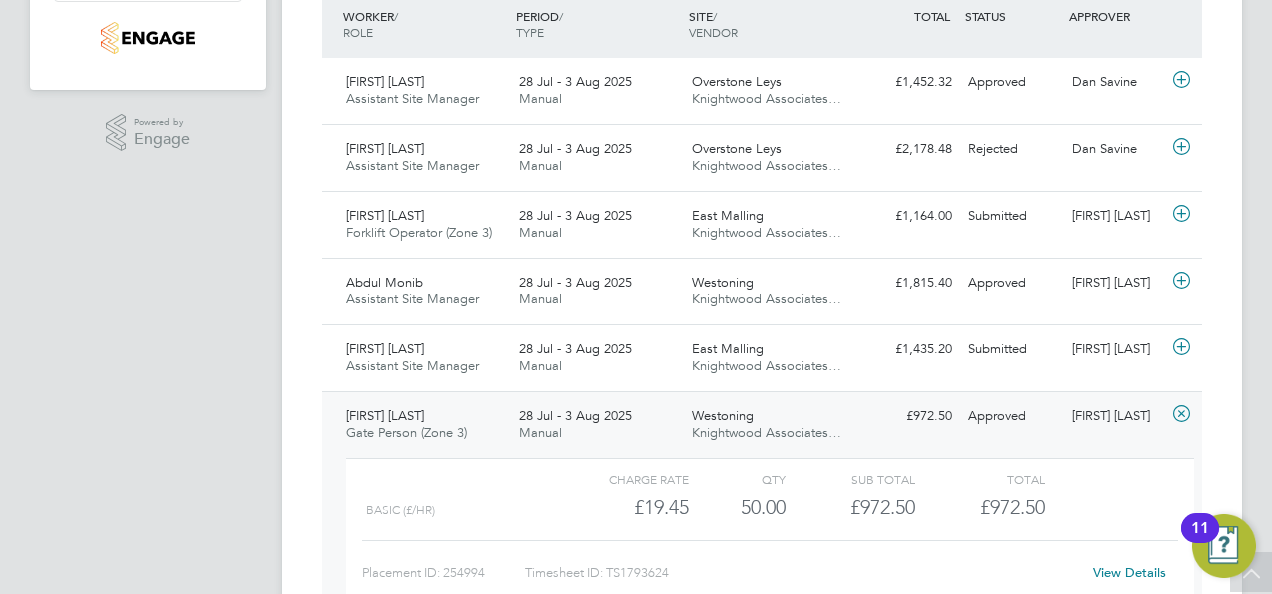 click on "28 Jul - 3 Aug 2025" 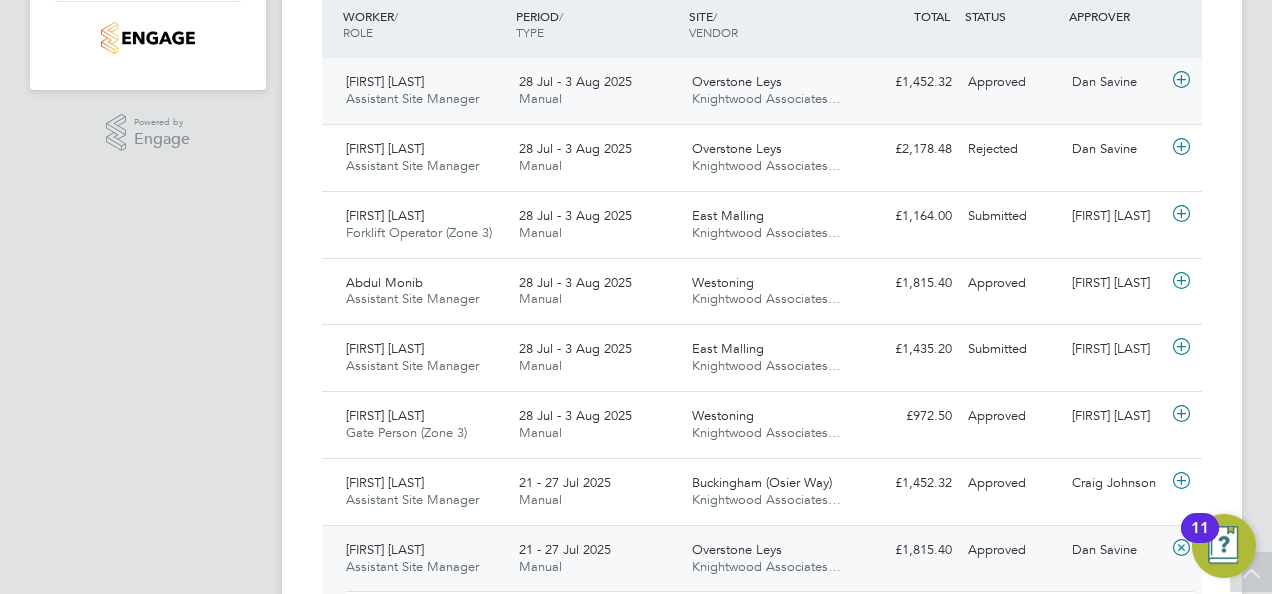 click on "28 Jul - 3 Aug 2025 Manual" 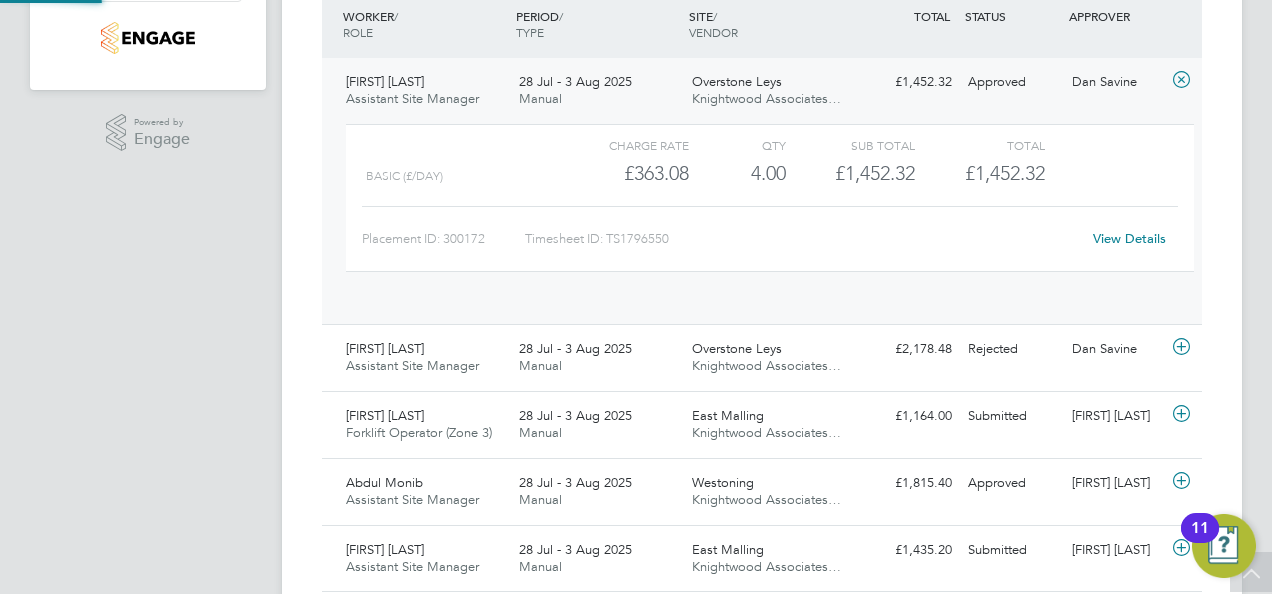 scroll, scrollTop: 10, scrollLeft: 10, axis: both 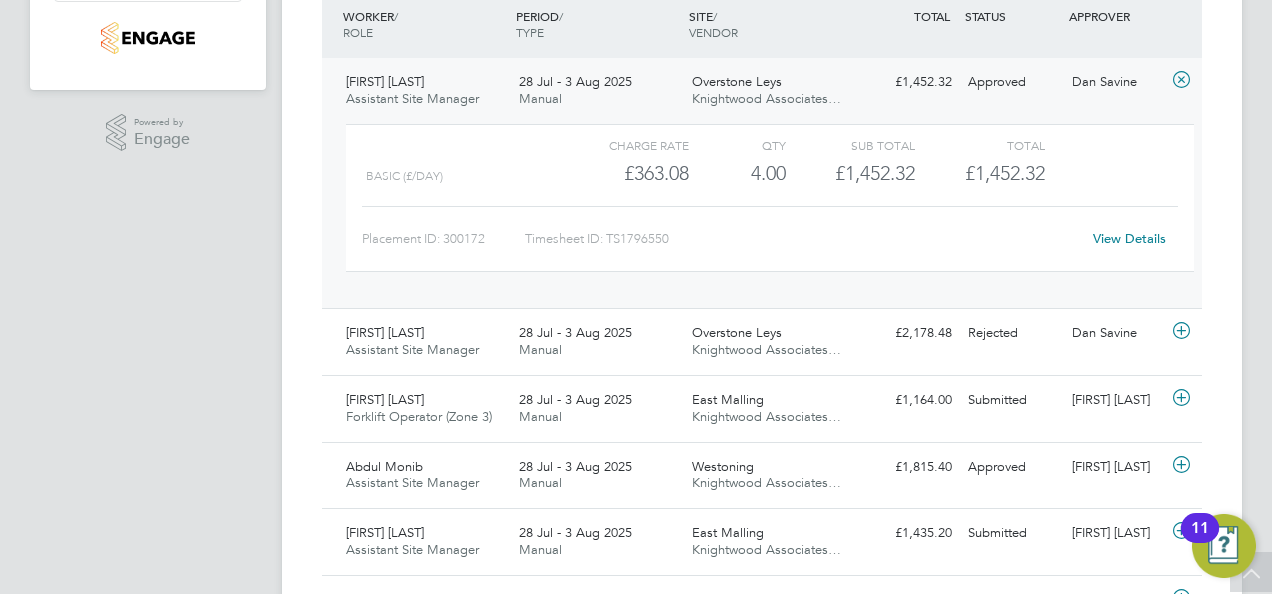click on "28 Jul - 3 Aug 2025 Manual" 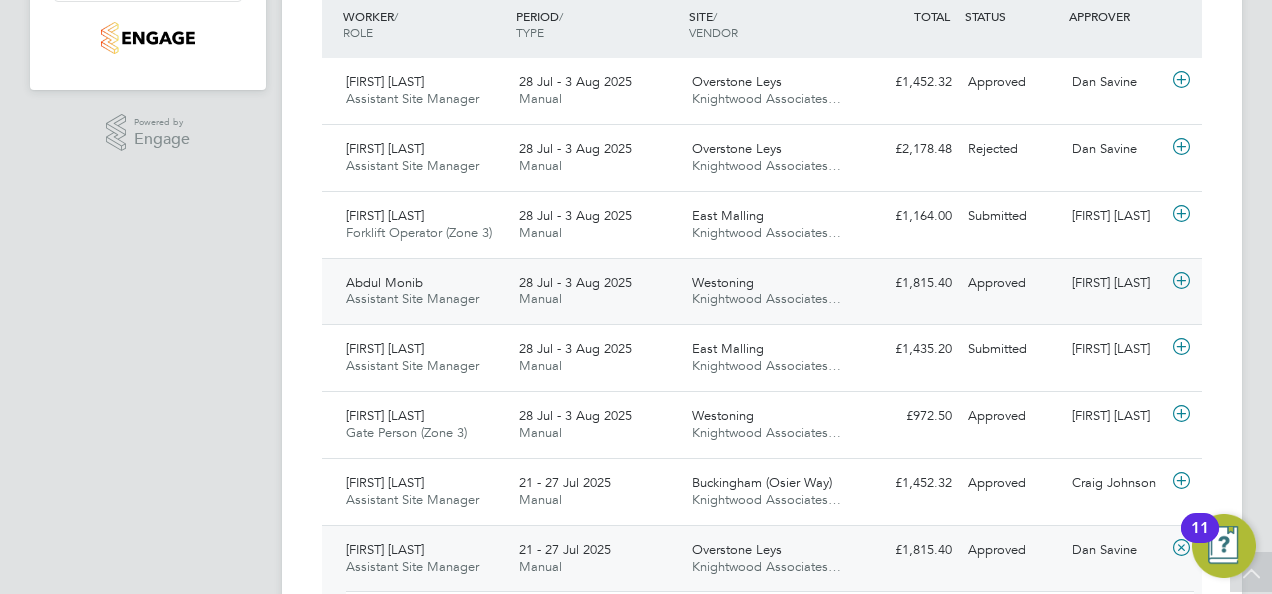 click on "Manual" 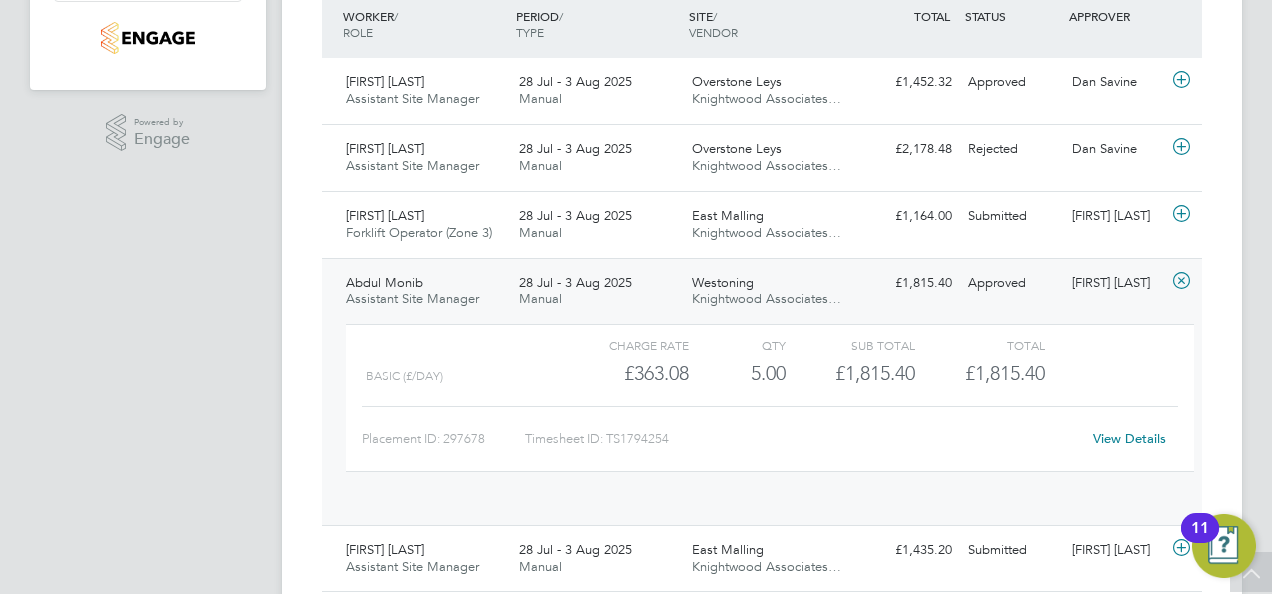 scroll, scrollTop: 10, scrollLeft: 10, axis: both 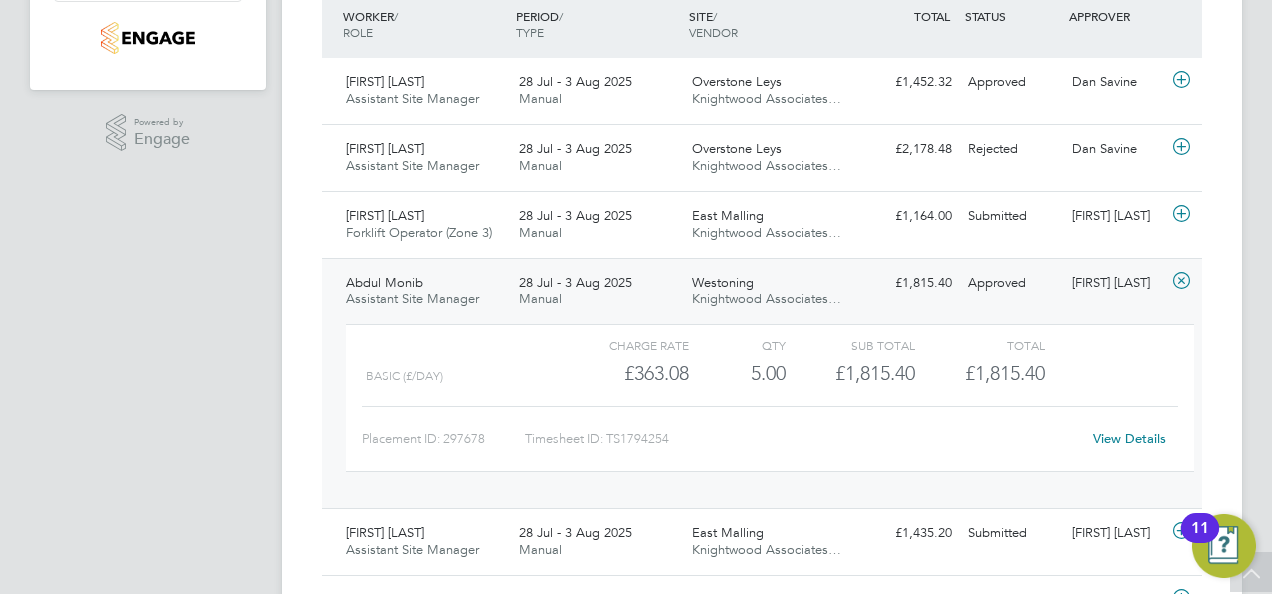 click on "Manual" 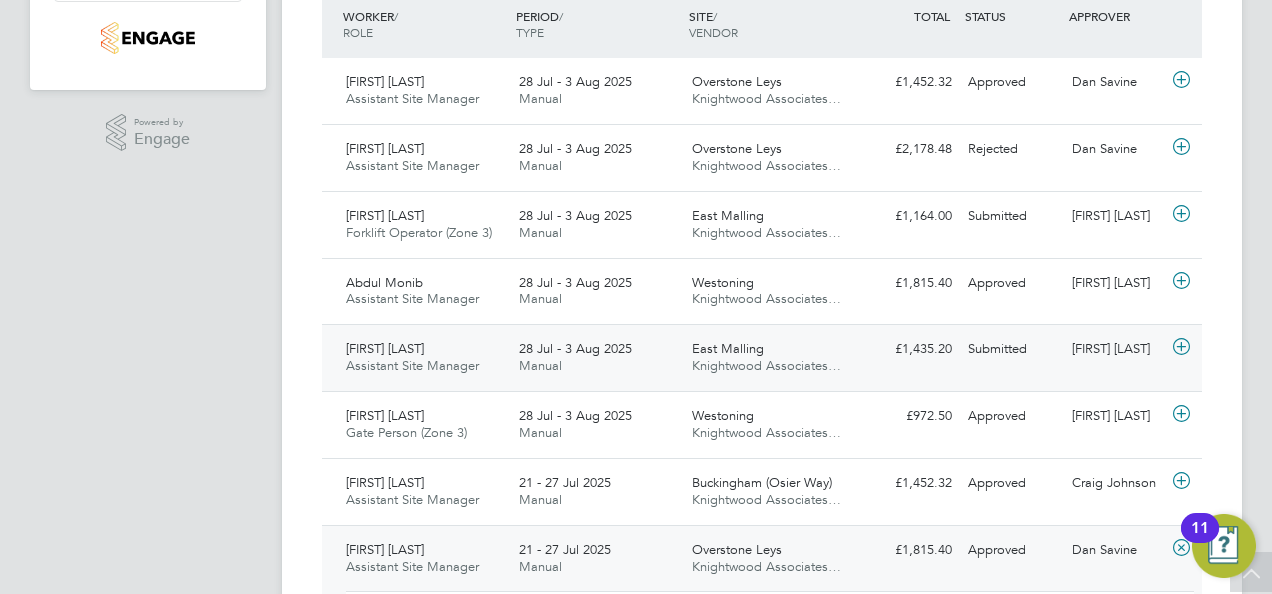 click on "Manual" 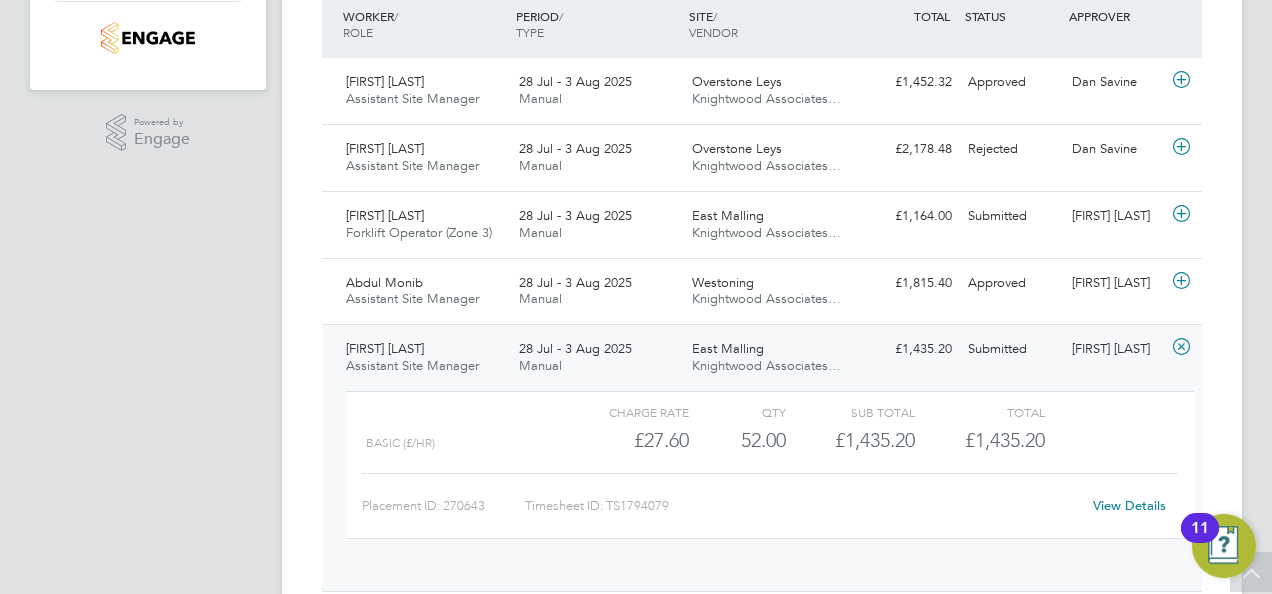 scroll, scrollTop: 10, scrollLeft: 10, axis: both 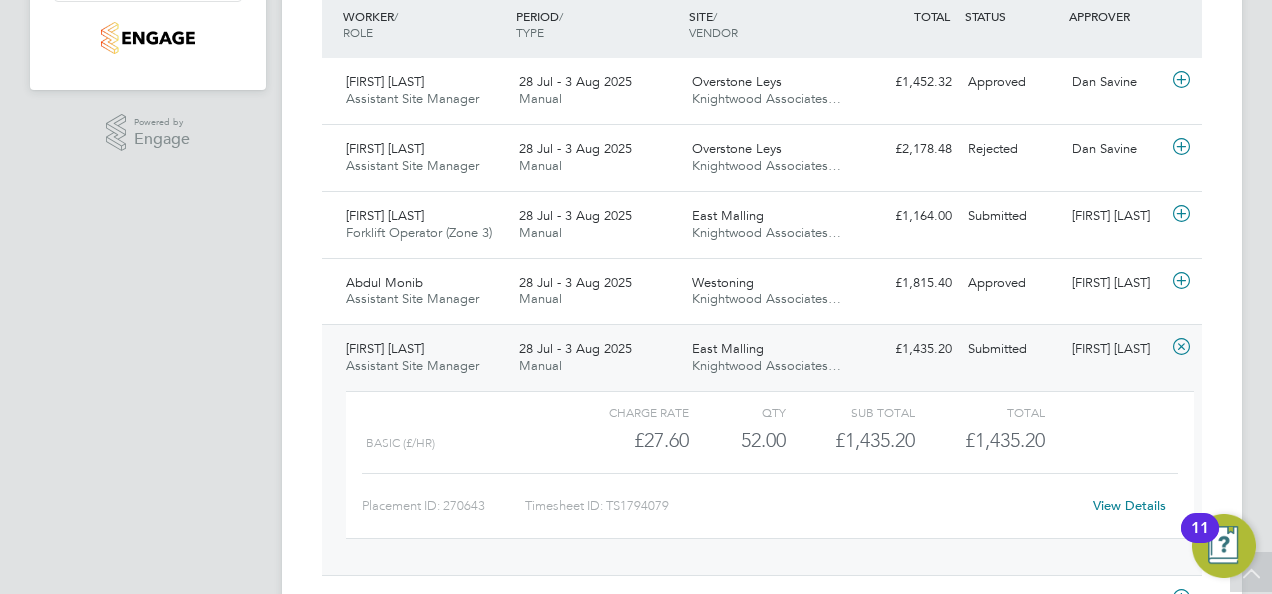 click on "Manual" 